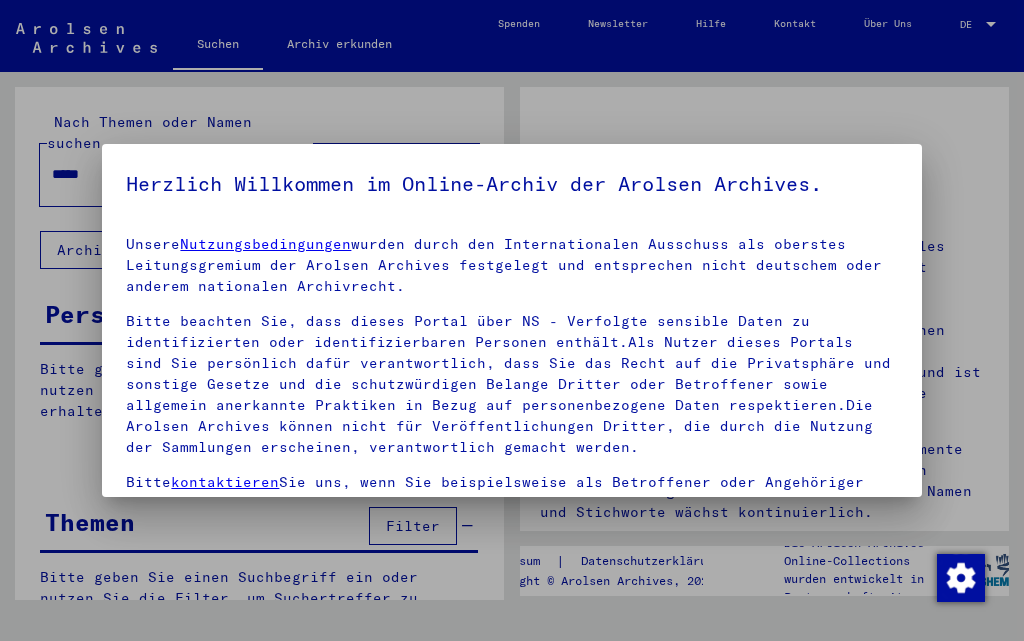 scroll, scrollTop: 0, scrollLeft: 0, axis: both 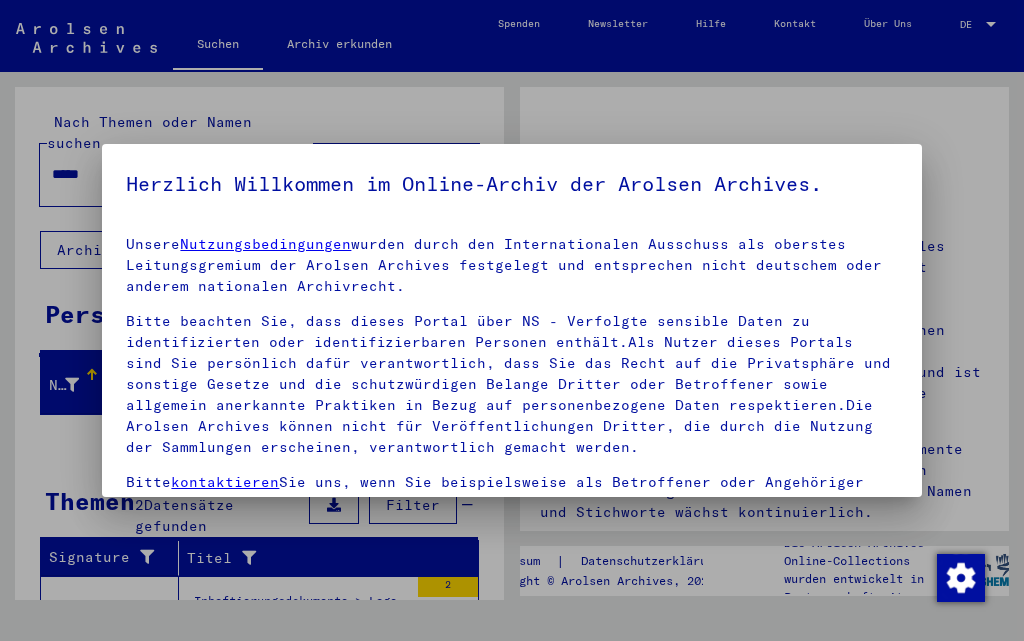 click on "Bitte beachten Sie, dass dieses Portal über NS - Verfolgte sensible Daten zu identifizierten oder identifizierbaren Personen enthält.Als Nutzer dieses Portals sind Sie persönlich dafür verantwortlich, dass Sie das Recht auf die Privatsphäre und sonstige Gesetze und die schutzwürdigen Belange Dritter oder Betroffener sowie allgemein anerkannte Praktiken in Bezug auf personenbezogene Daten respektieren.Die Arolsen Archives können nicht für Veröffentlichungen Dritter, die durch die Nutzung der Sammlungen erscheinen, verantwortlich gemacht werden." at bounding box center [511, 384] 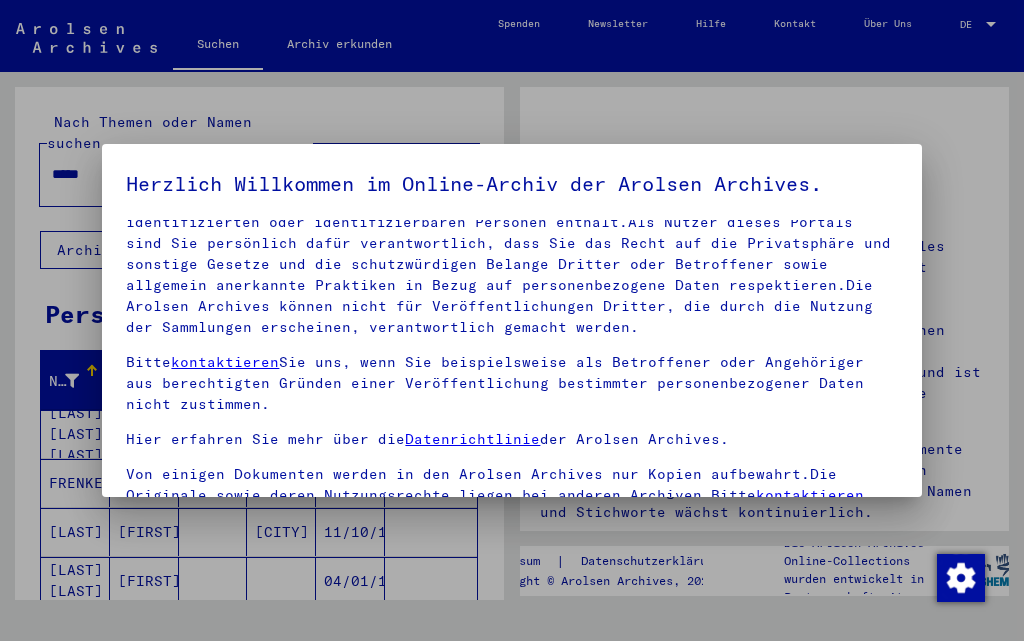 scroll, scrollTop: 216, scrollLeft: 0, axis: vertical 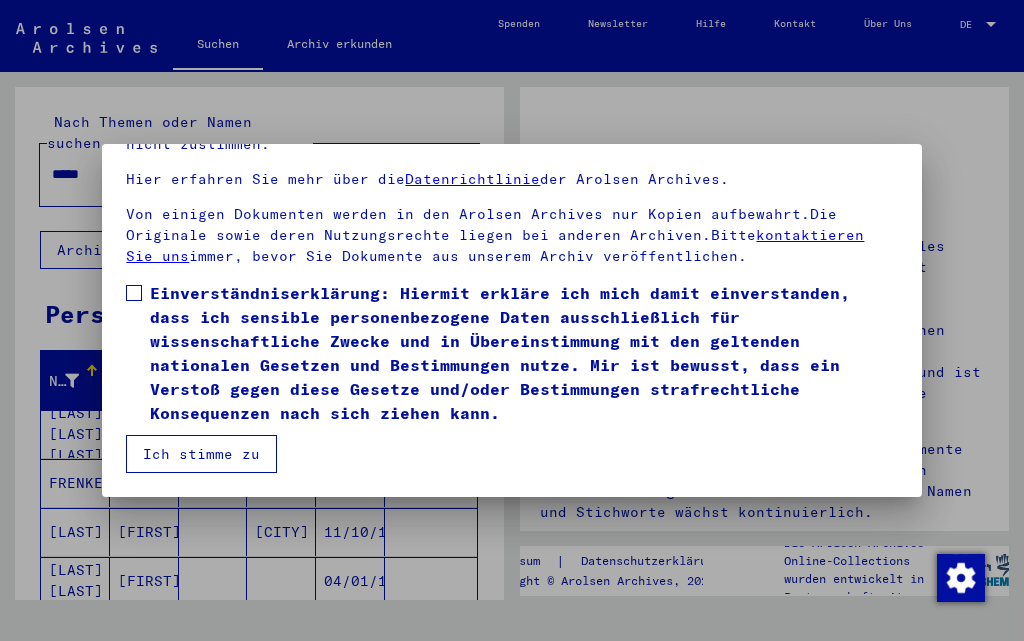 click at bounding box center [134, 293] 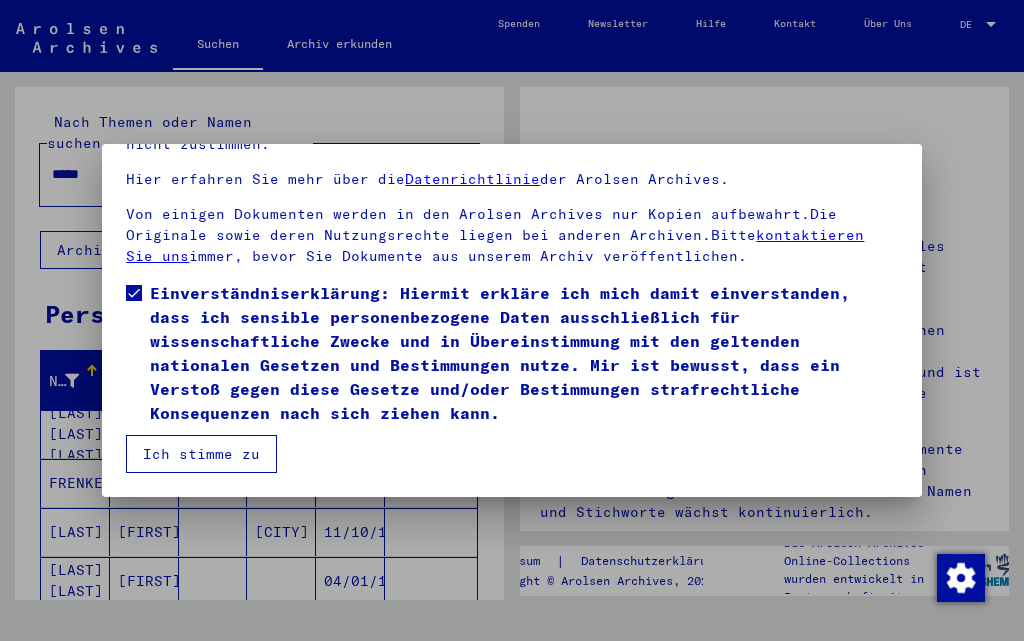 click on "Ich stimme zu" at bounding box center (201, 454) 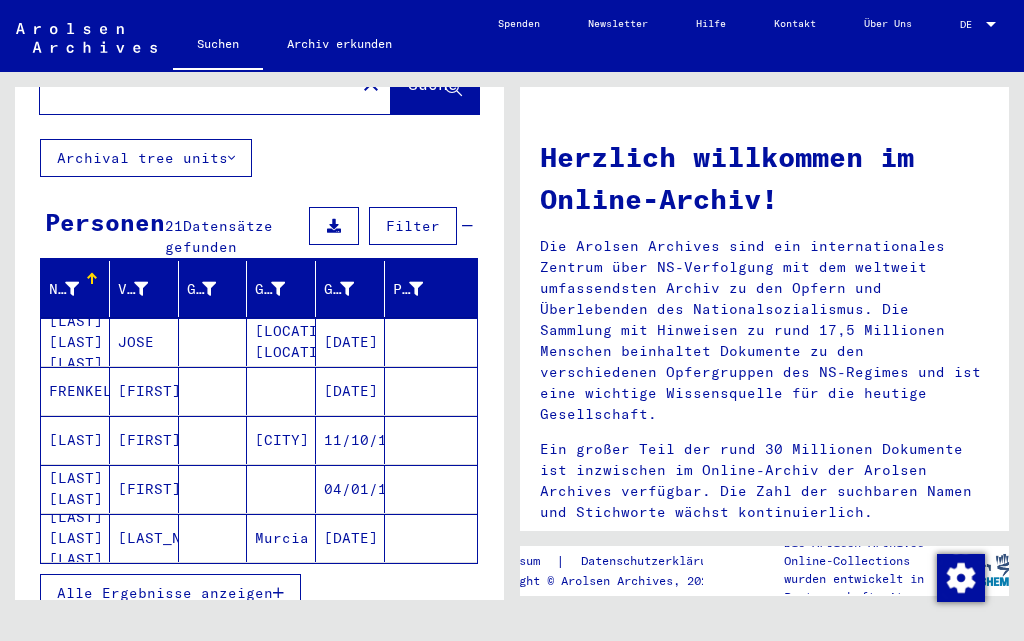 scroll, scrollTop: 200, scrollLeft: 0, axis: vertical 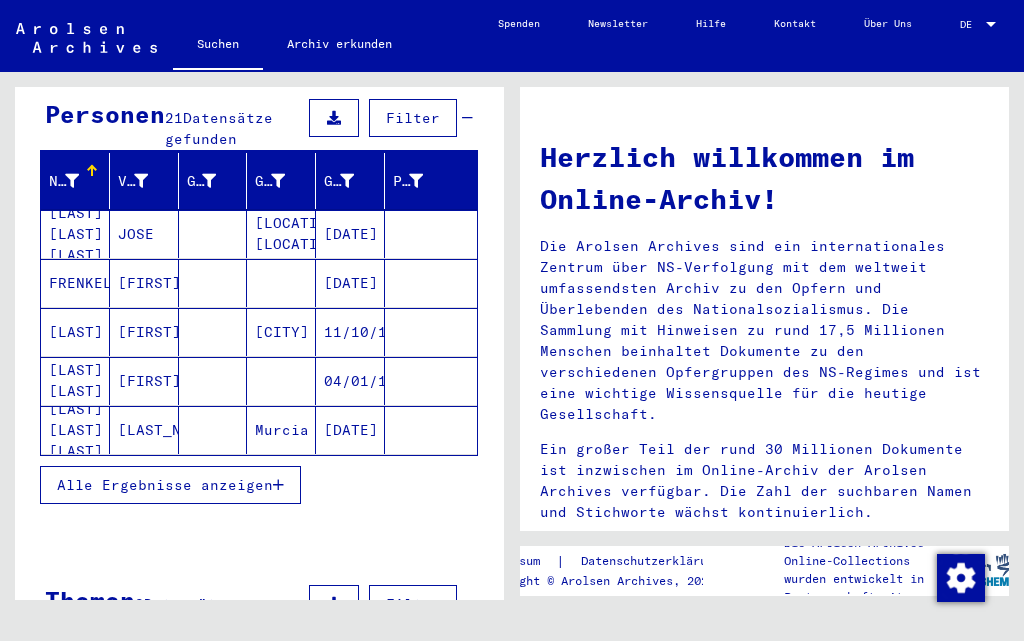 click on "Alle Ergebnisse anzeigen" at bounding box center [165, 485] 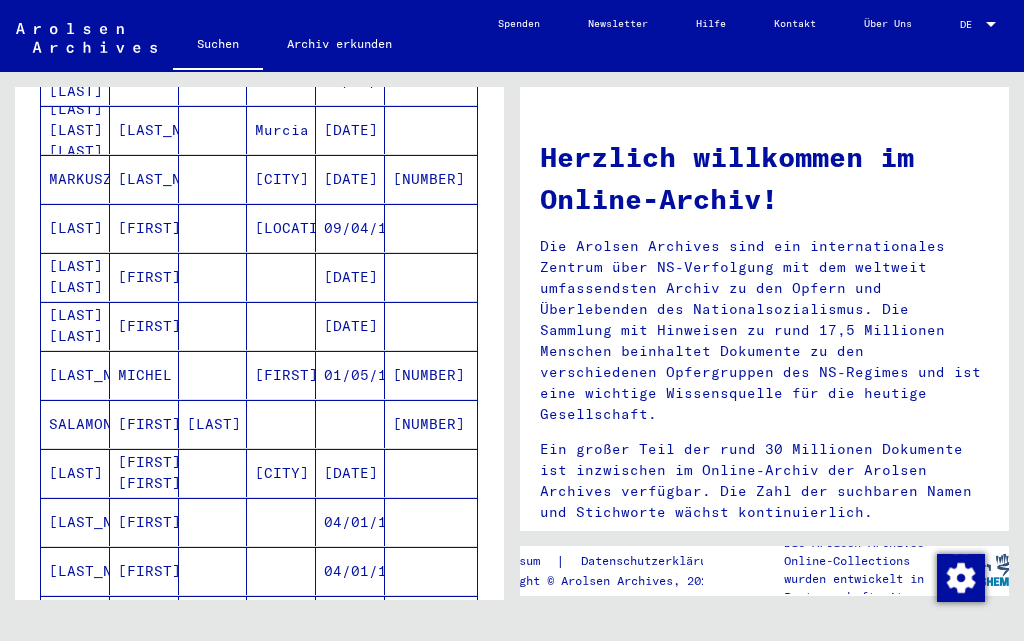 scroll, scrollTop: 0, scrollLeft: 0, axis: both 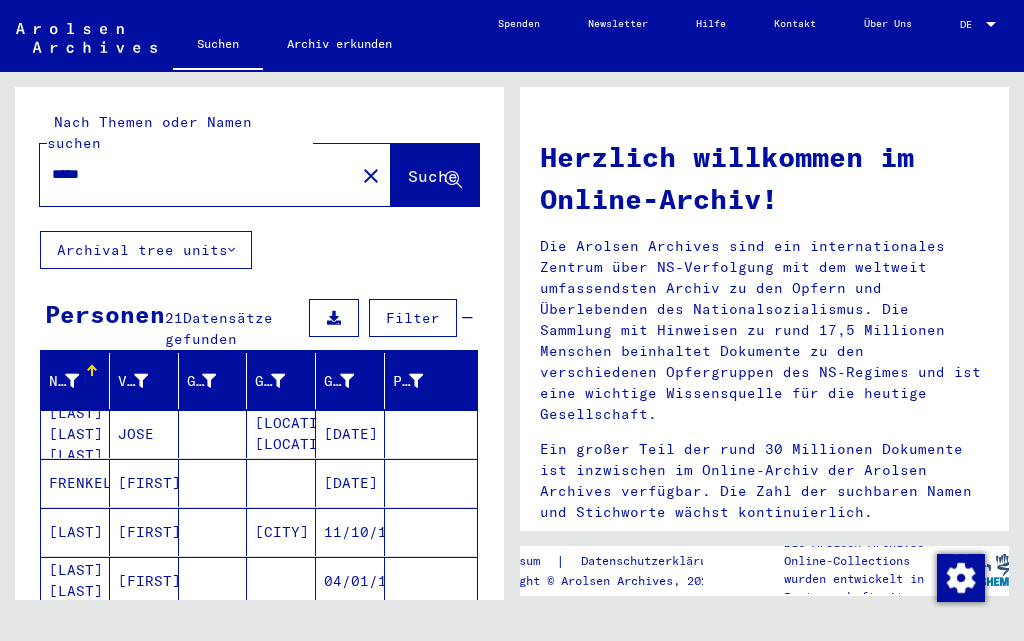 drag, startPoint x: 196, startPoint y: 149, endPoint x: 28, endPoint y: 151, distance: 168.0119 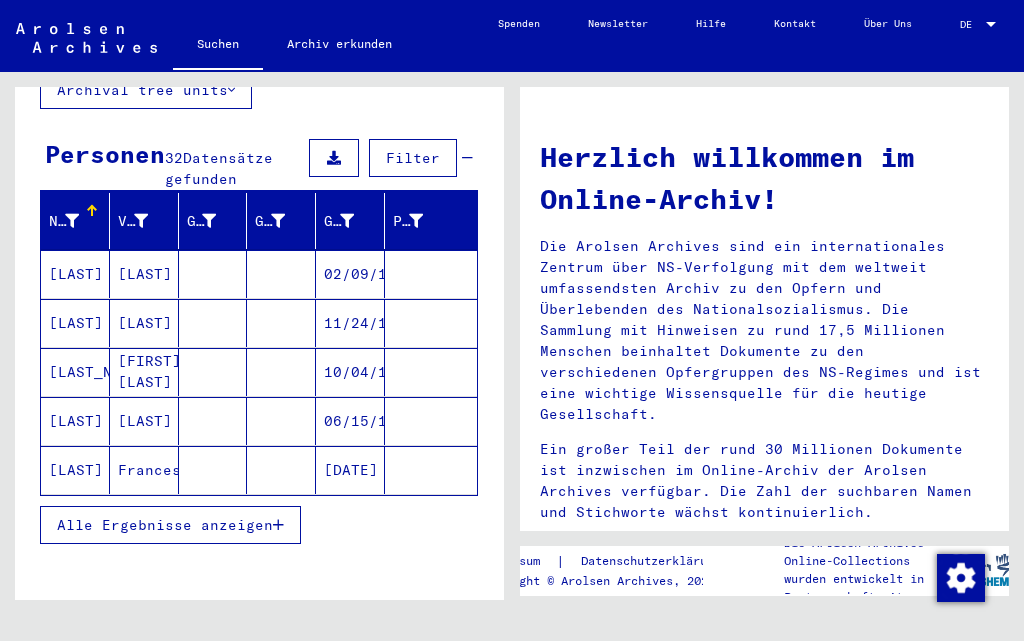 scroll, scrollTop: 200, scrollLeft: 0, axis: vertical 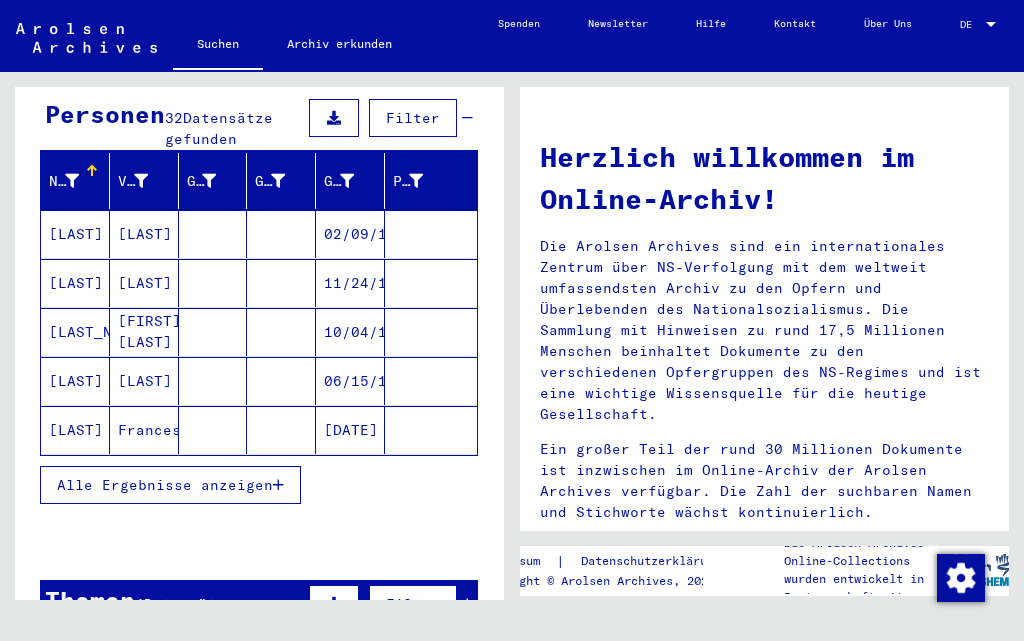 click on "Alle Ergebnisse anzeigen" at bounding box center [170, 485] 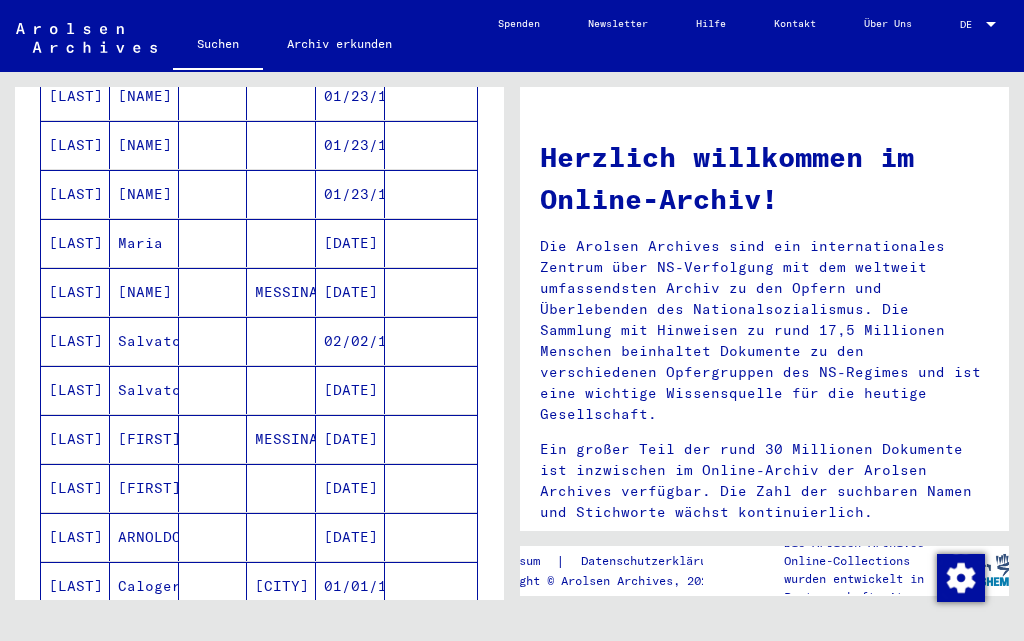 scroll, scrollTop: 800, scrollLeft: 0, axis: vertical 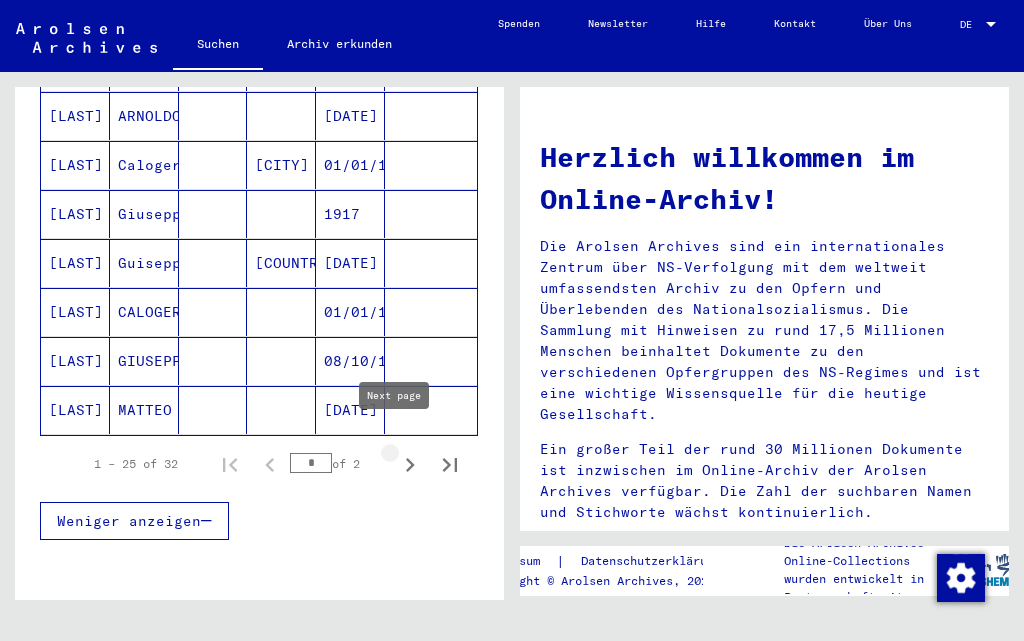 click 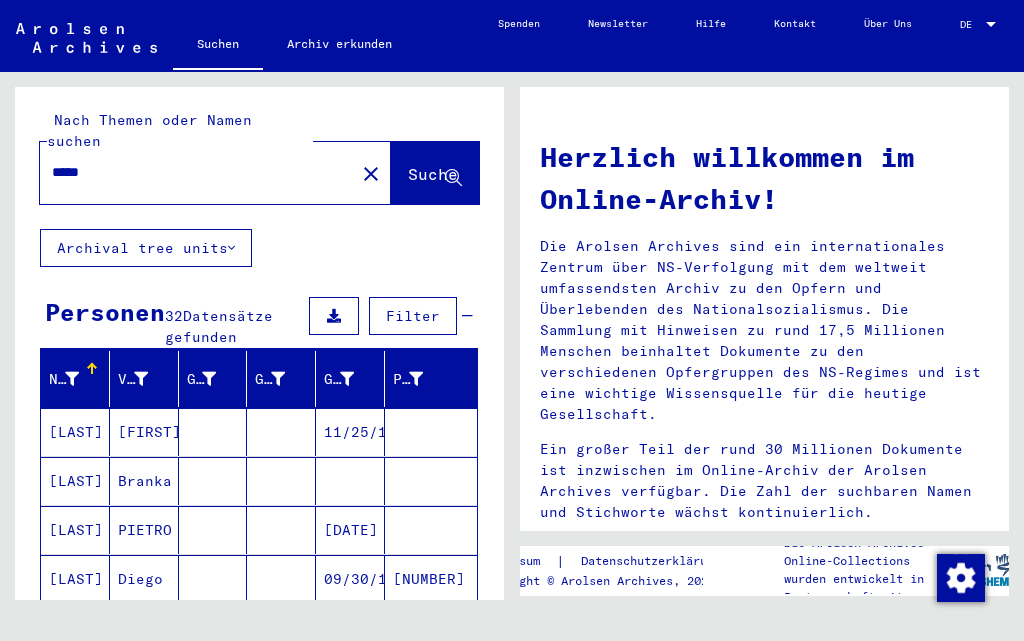 scroll, scrollTop: 0, scrollLeft: 0, axis: both 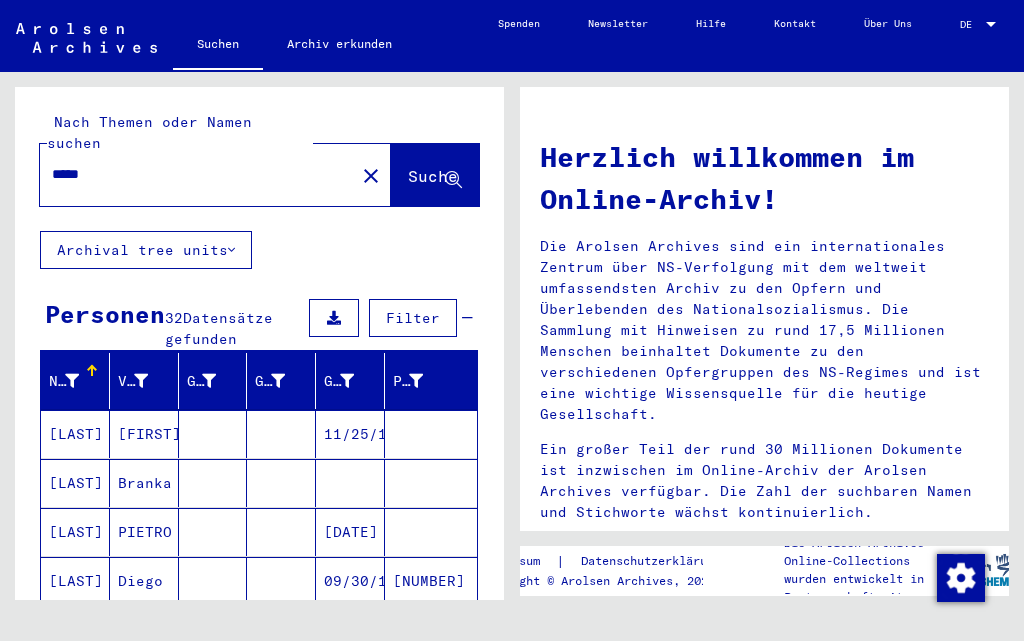 drag, startPoint x: 232, startPoint y: 159, endPoint x: 0, endPoint y: 166, distance: 232.10558 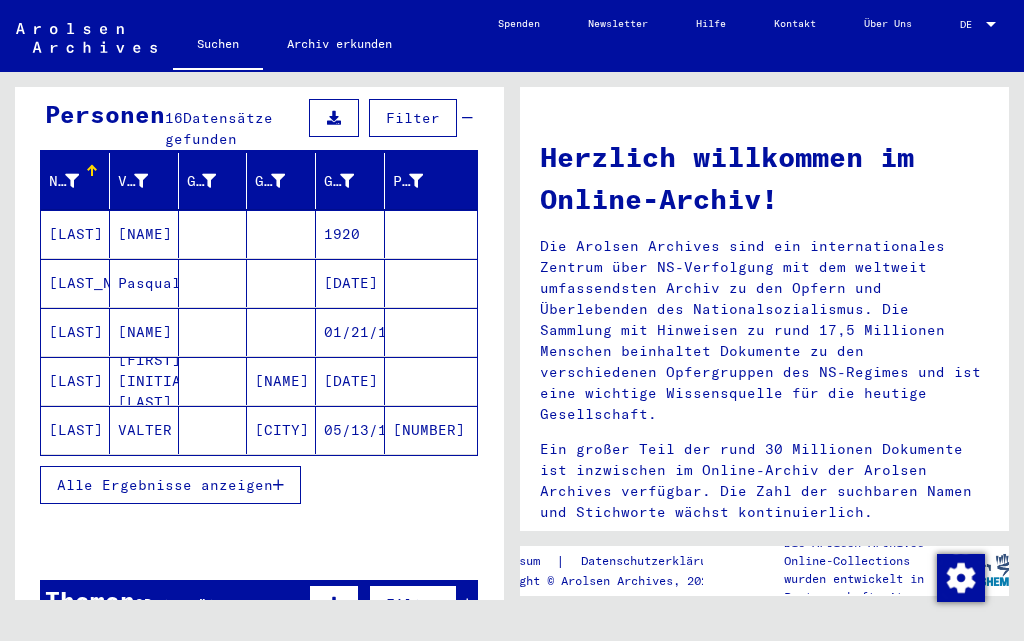 click on "Alle Ergebnisse anzeigen" at bounding box center (165, 485) 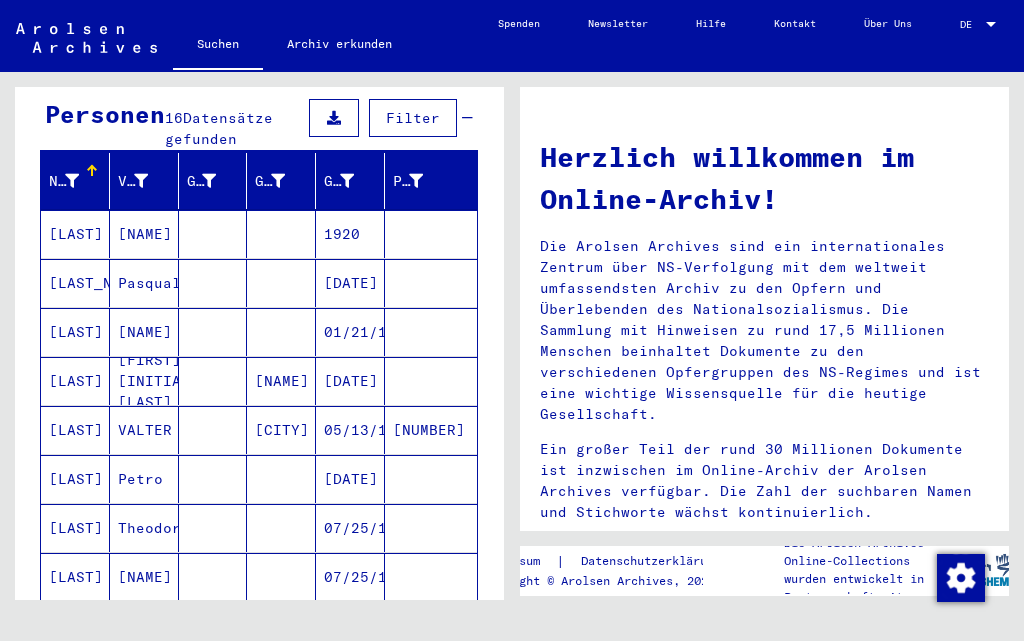 scroll, scrollTop: 0, scrollLeft: 0, axis: both 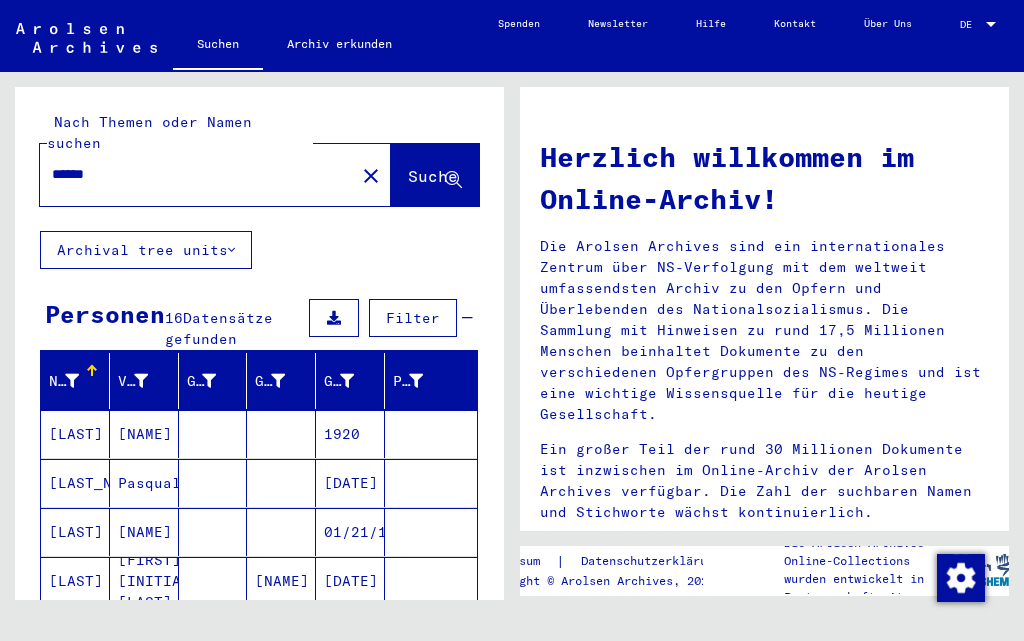 drag, startPoint x: 266, startPoint y: 154, endPoint x: 0, endPoint y: 193, distance: 268.8438 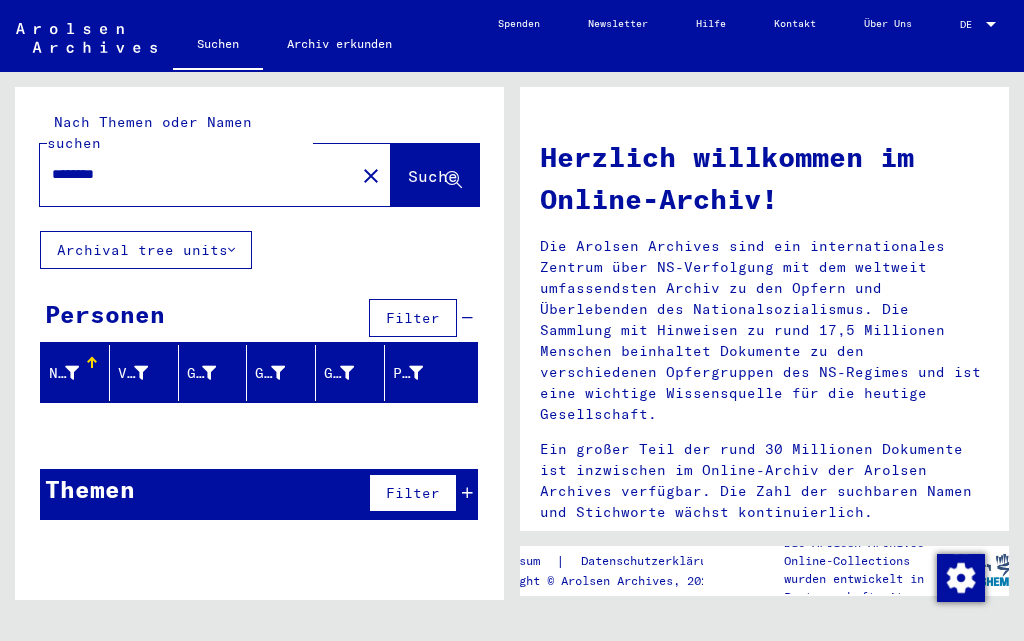 drag, startPoint x: 154, startPoint y: 164, endPoint x: 47, endPoint y: 144, distance: 108.85311 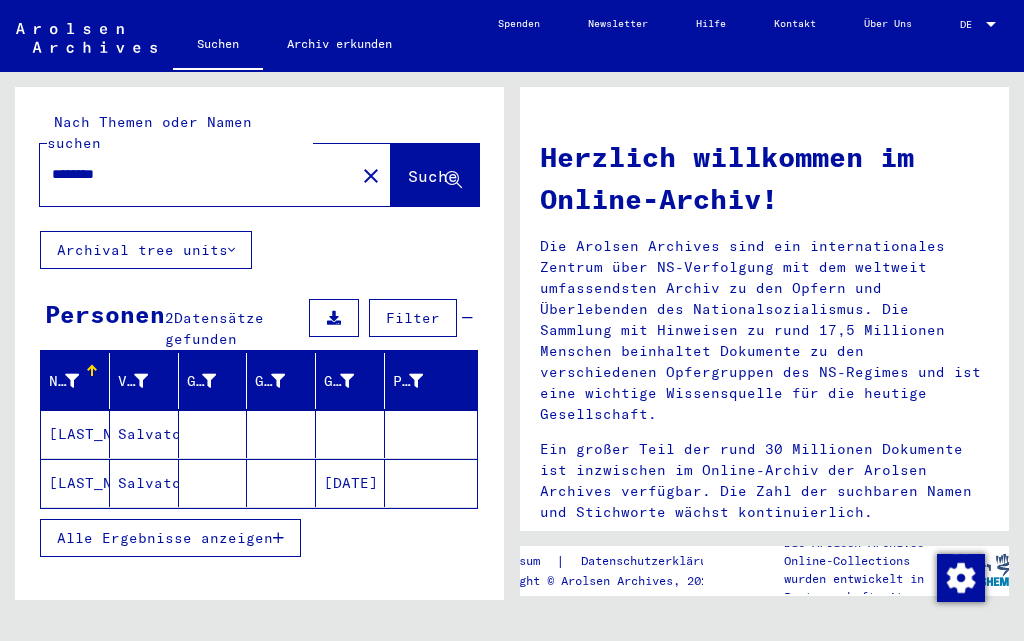 click on "********" at bounding box center [191, 174] 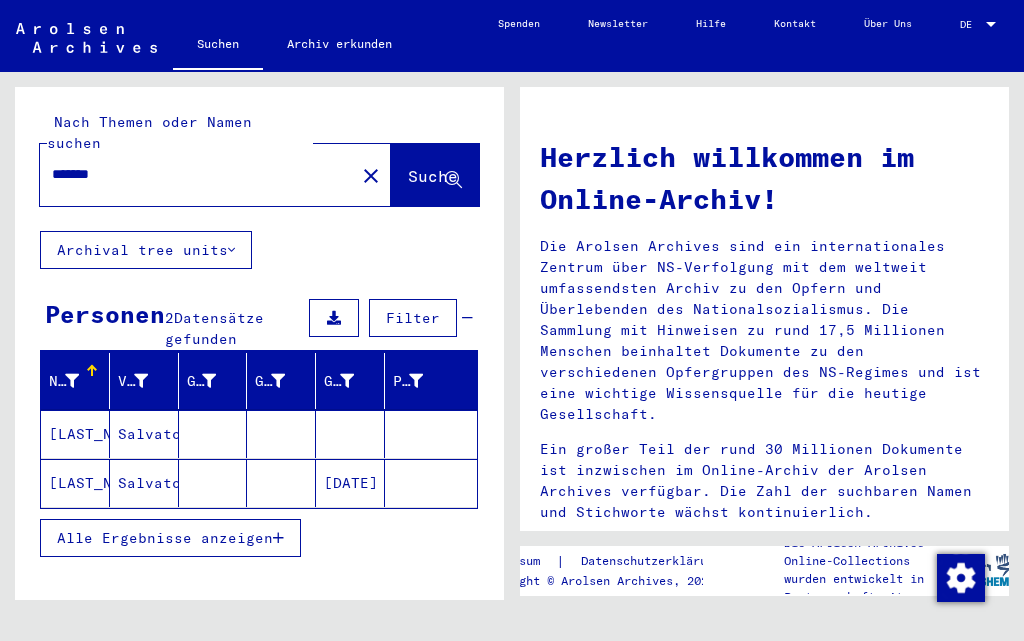 type on "*******" 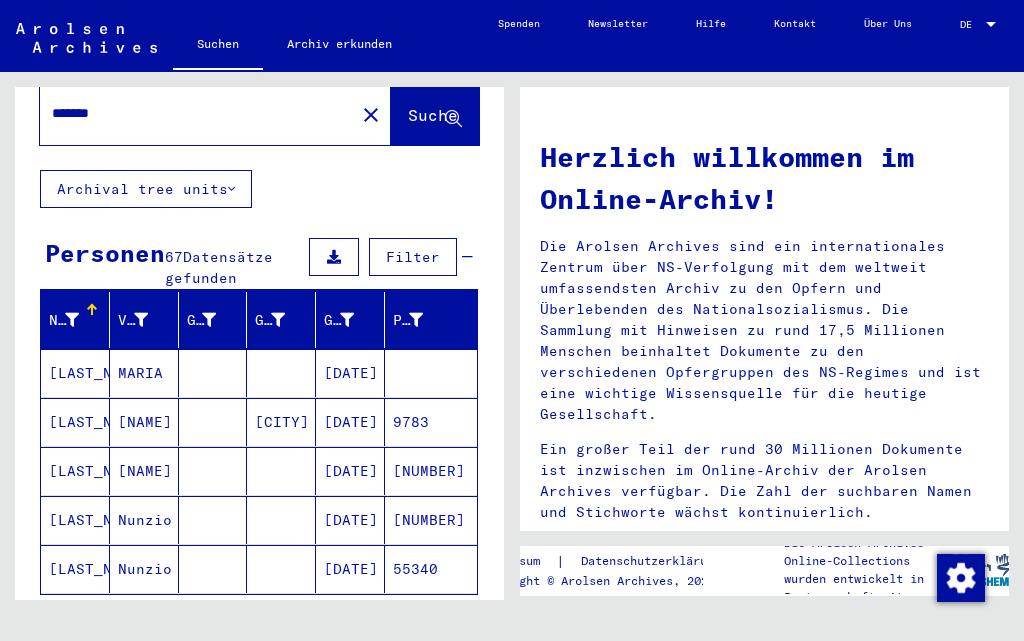 scroll, scrollTop: 100, scrollLeft: 0, axis: vertical 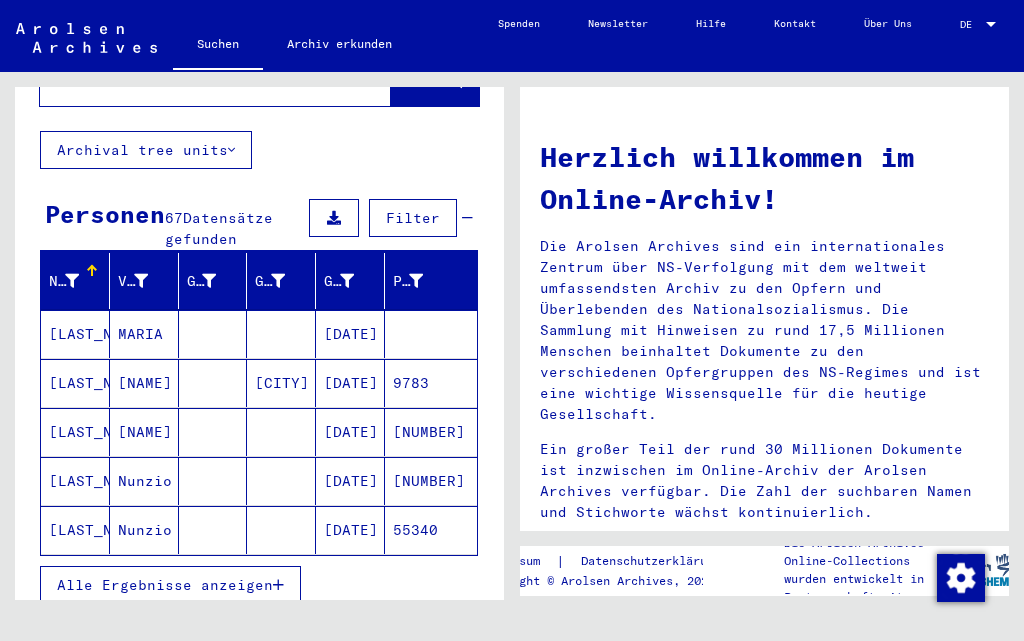 click on "Alle Ergebnisse anzeigen" at bounding box center (165, 585) 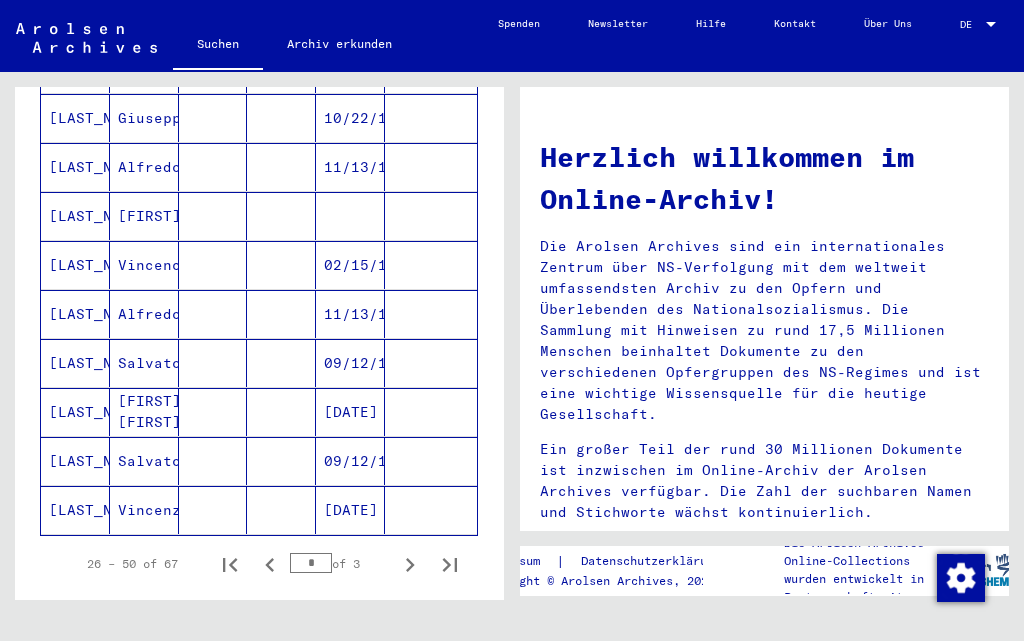 scroll, scrollTop: 1200, scrollLeft: 0, axis: vertical 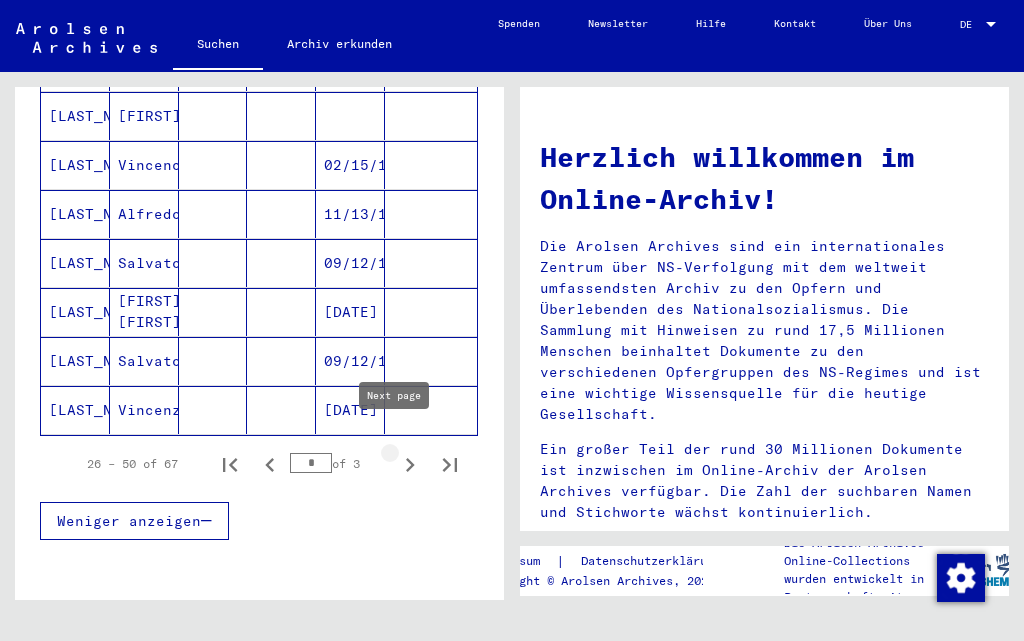 click 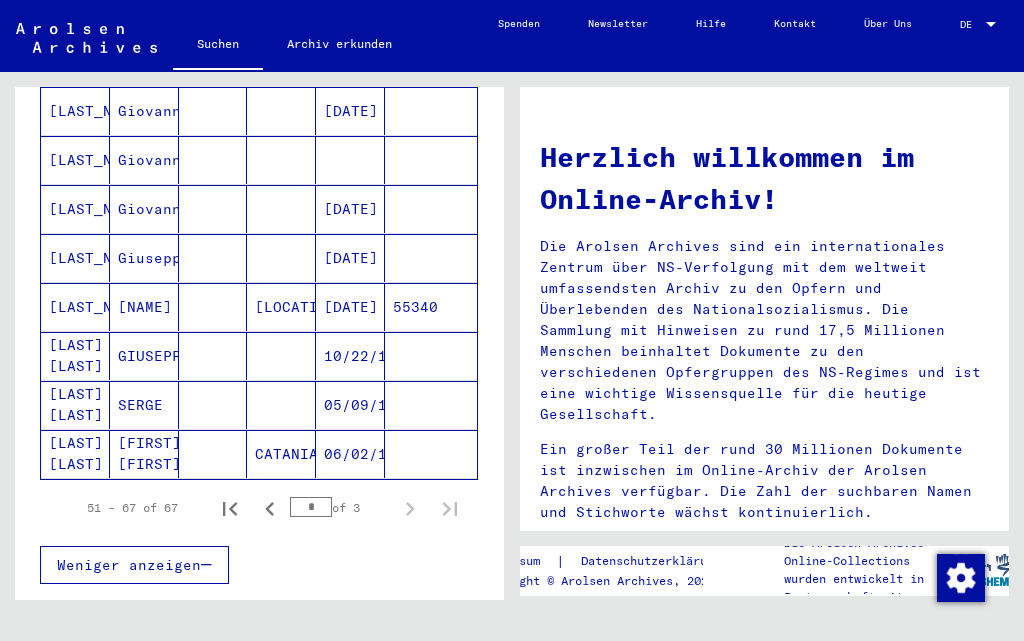 scroll, scrollTop: 800, scrollLeft: 0, axis: vertical 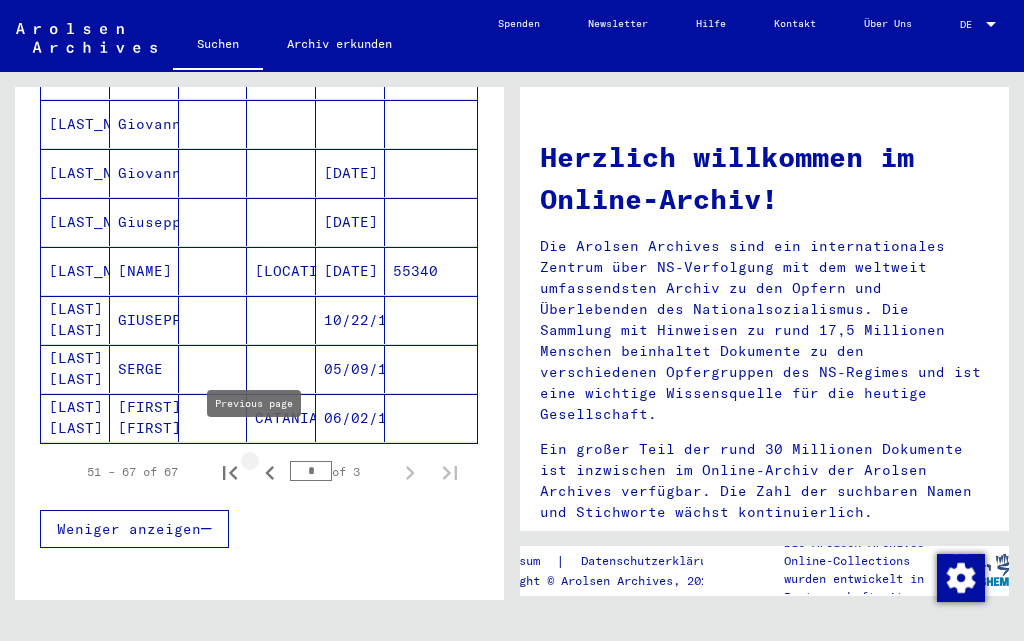 click 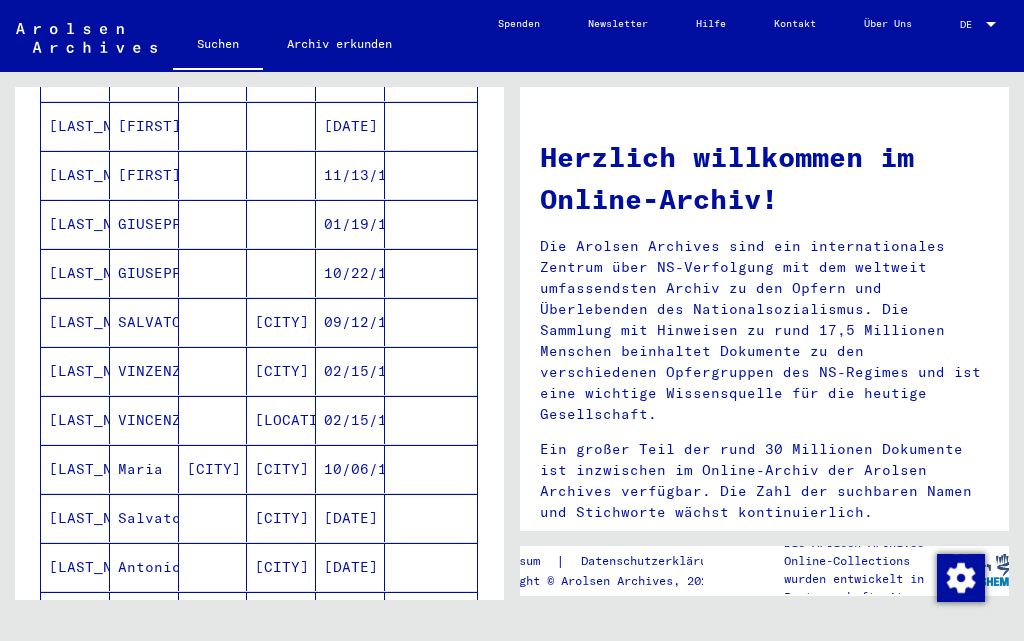 scroll, scrollTop: 600, scrollLeft: 0, axis: vertical 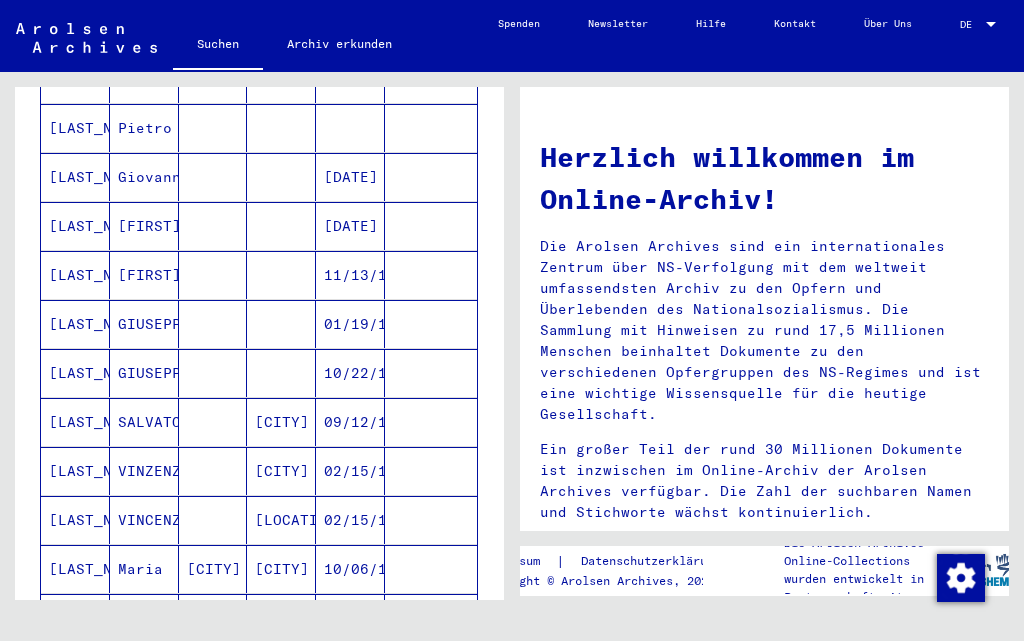 click on "[LAST_NAME]" at bounding box center [75, 373] 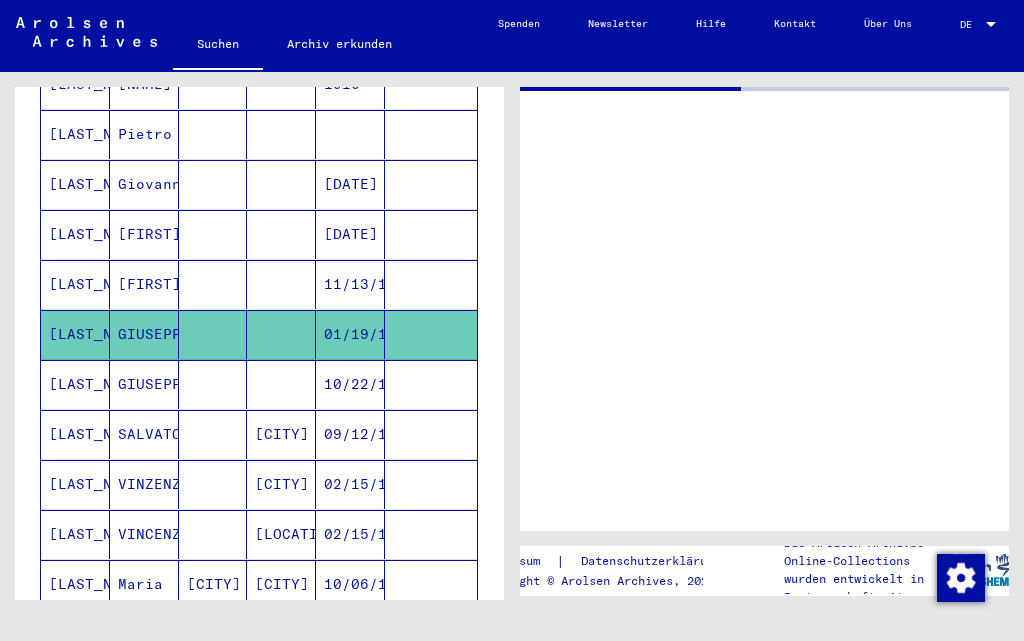 scroll, scrollTop: 606, scrollLeft: 0, axis: vertical 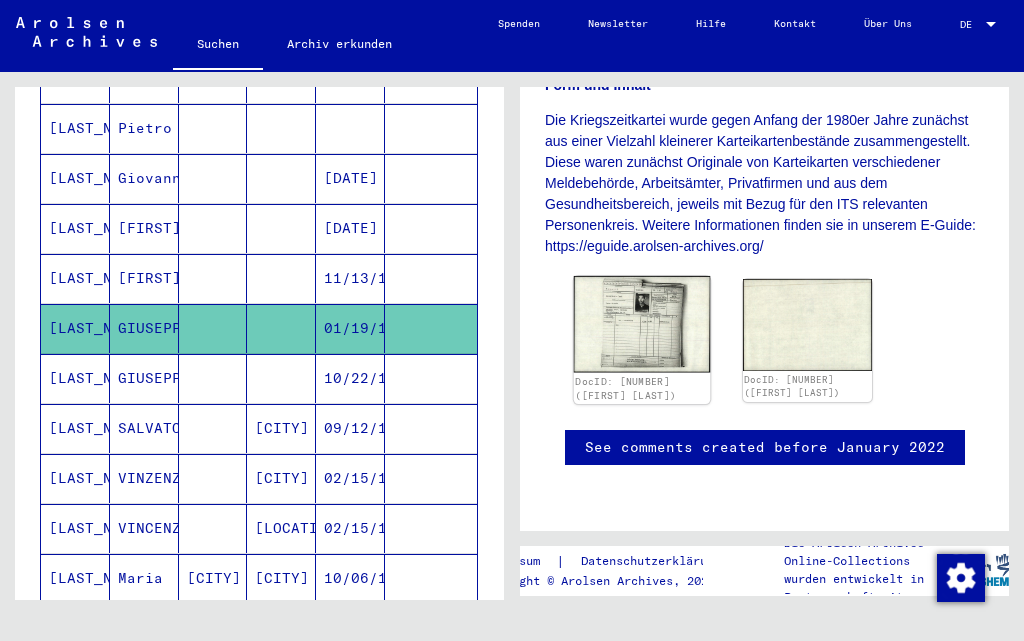 click 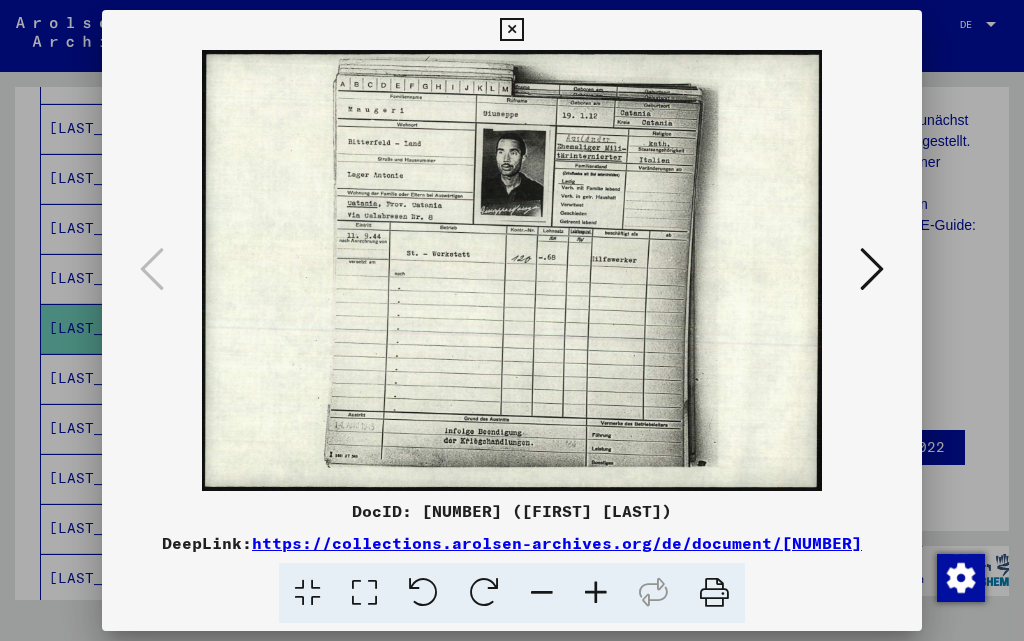 click at bounding box center (511, 30) 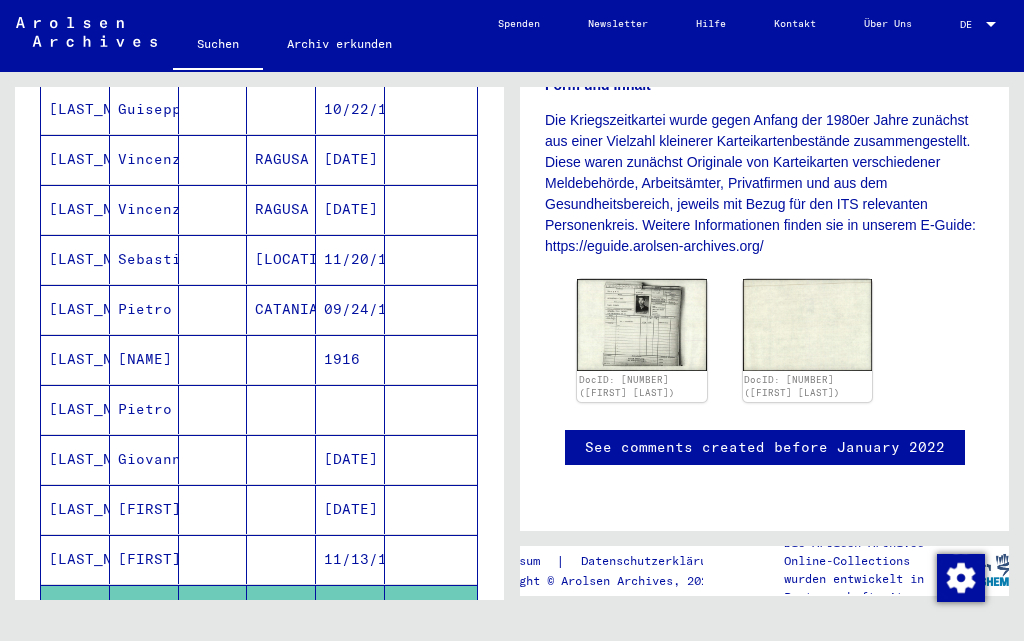 scroll, scrollTop: 0, scrollLeft: 0, axis: both 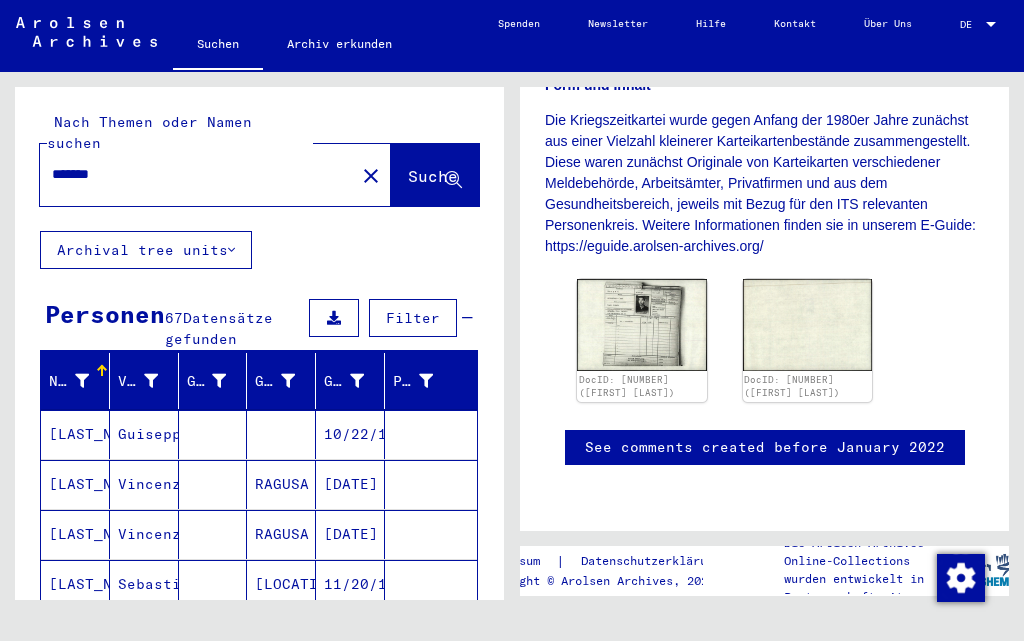 drag, startPoint x: 154, startPoint y: 158, endPoint x: 0, endPoint y: 132, distance: 156.17938 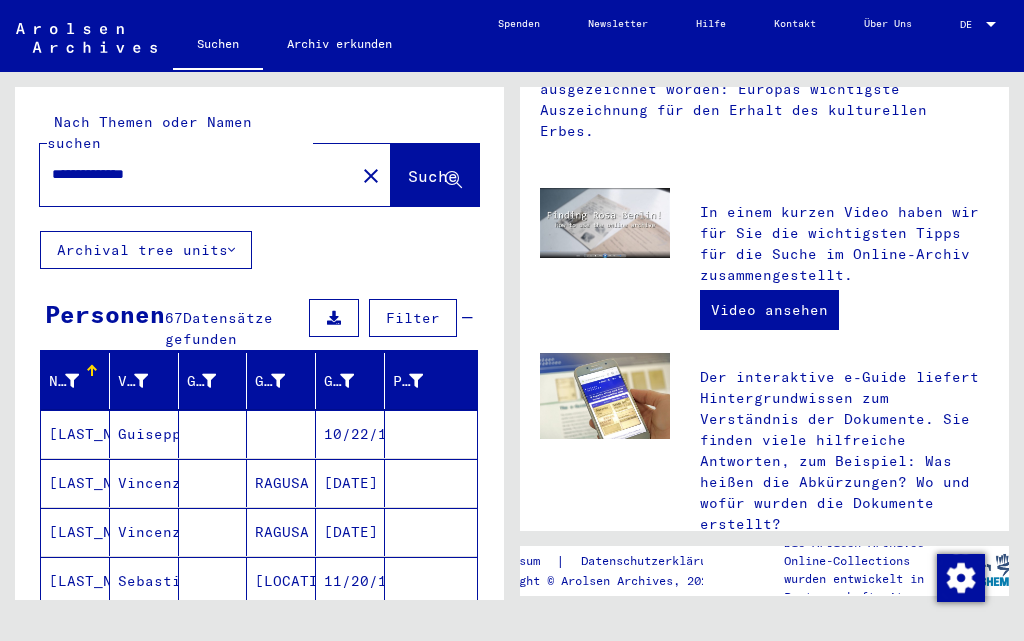 scroll, scrollTop: 0, scrollLeft: 0, axis: both 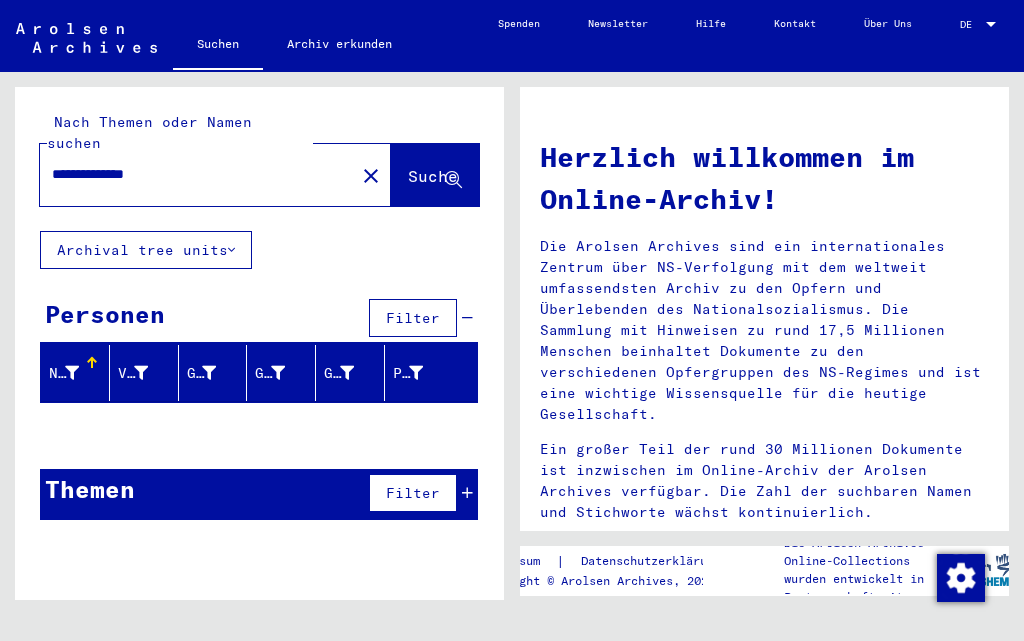 click on "**********" at bounding box center (191, 174) 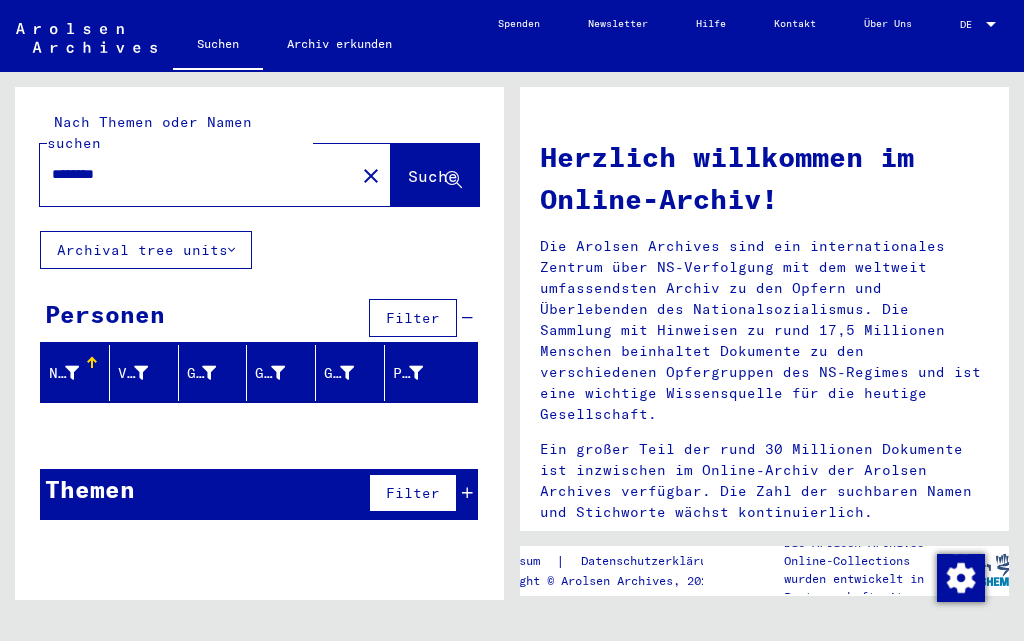 type on "*******" 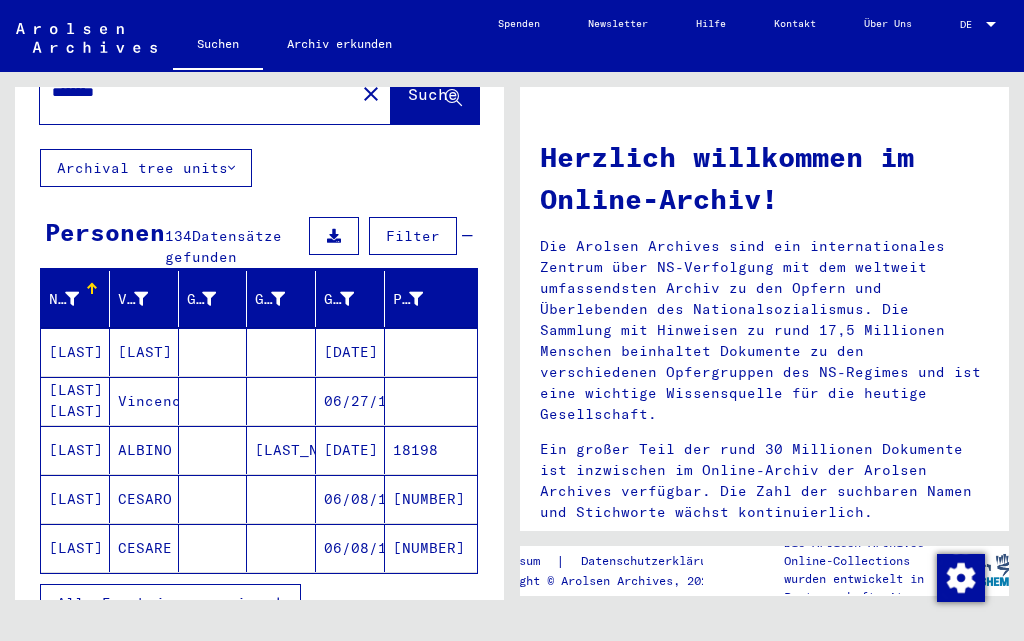 scroll, scrollTop: 100, scrollLeft: 0, axis: vertical 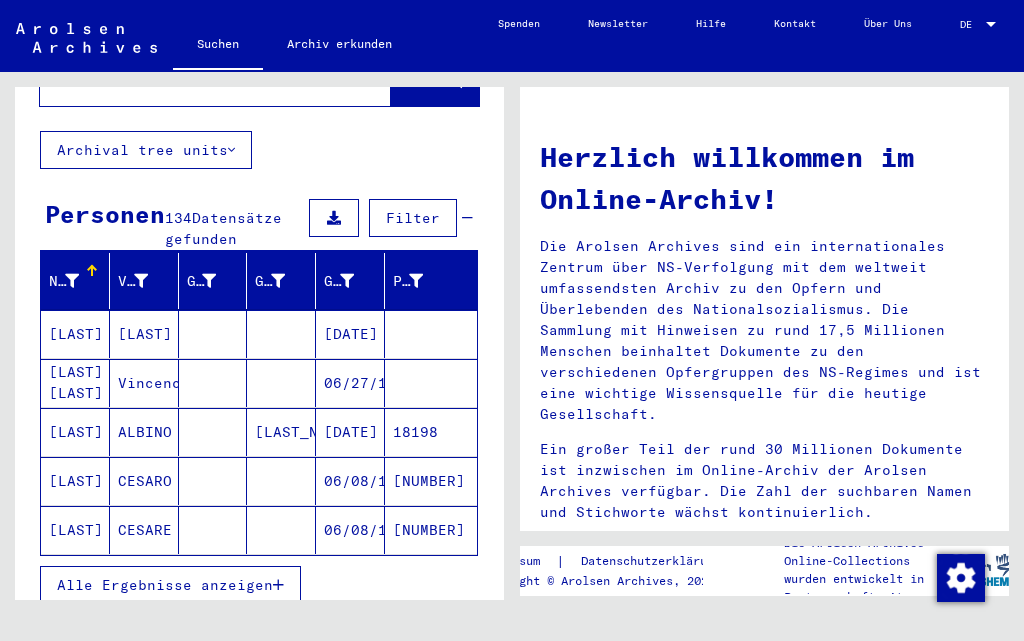 click on "Alle Ergebnisse anzeigen" at bounding box center [259, 585] 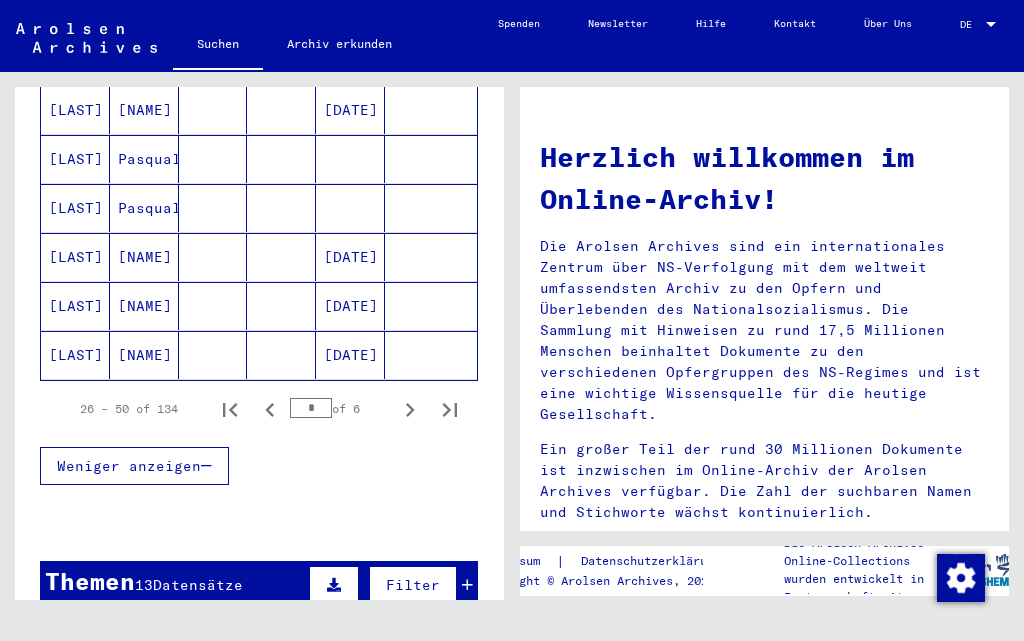 scroll, scrollTop: 1300, scrollLeft: 0, axis: vertical 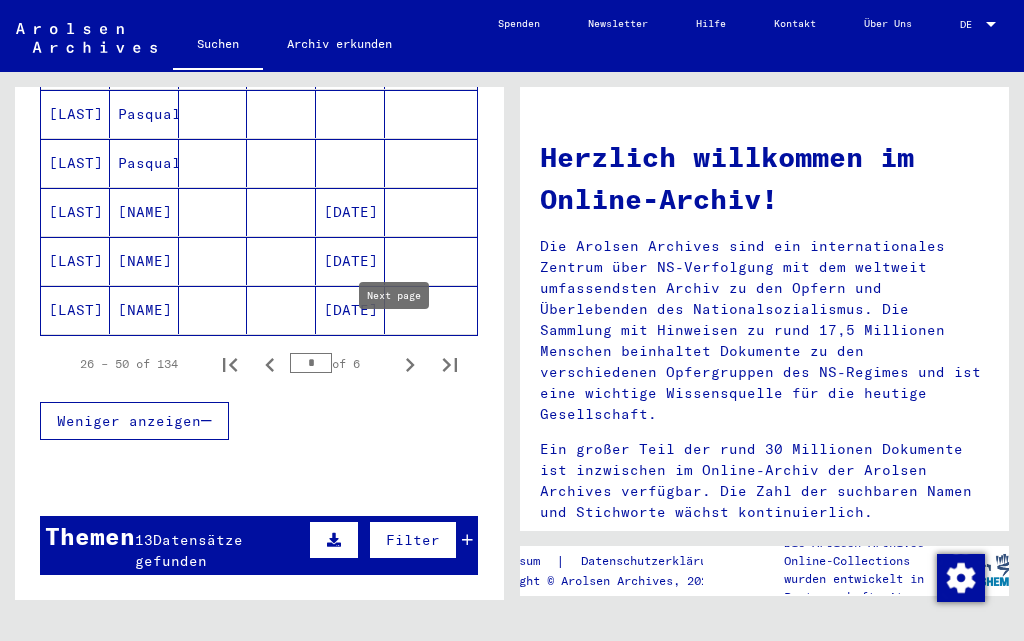 click 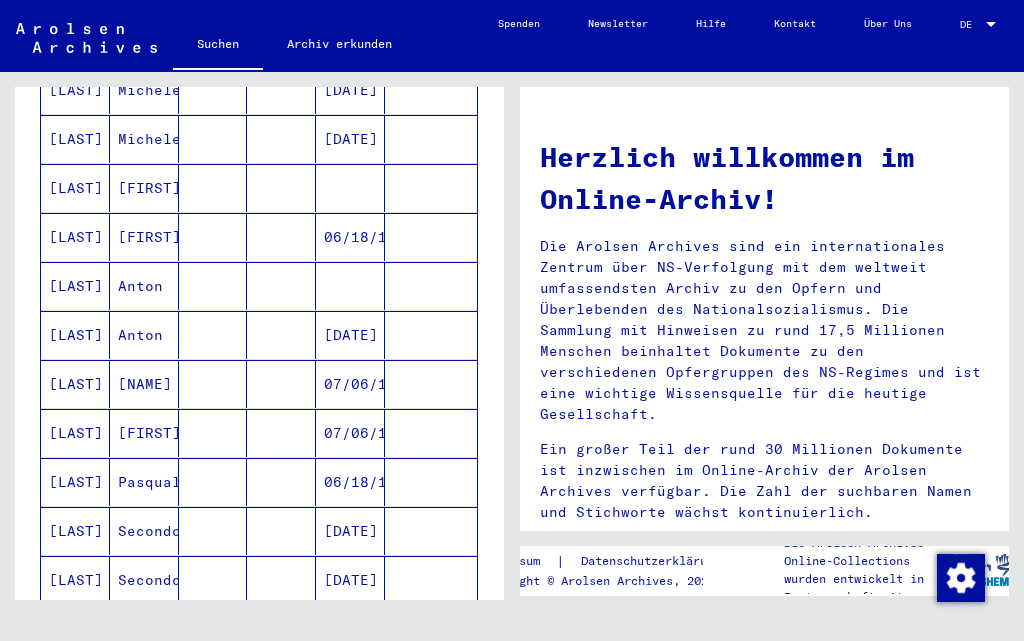 scroll, scrollTop: 1100, scrollLeft: 0, axis: vertical 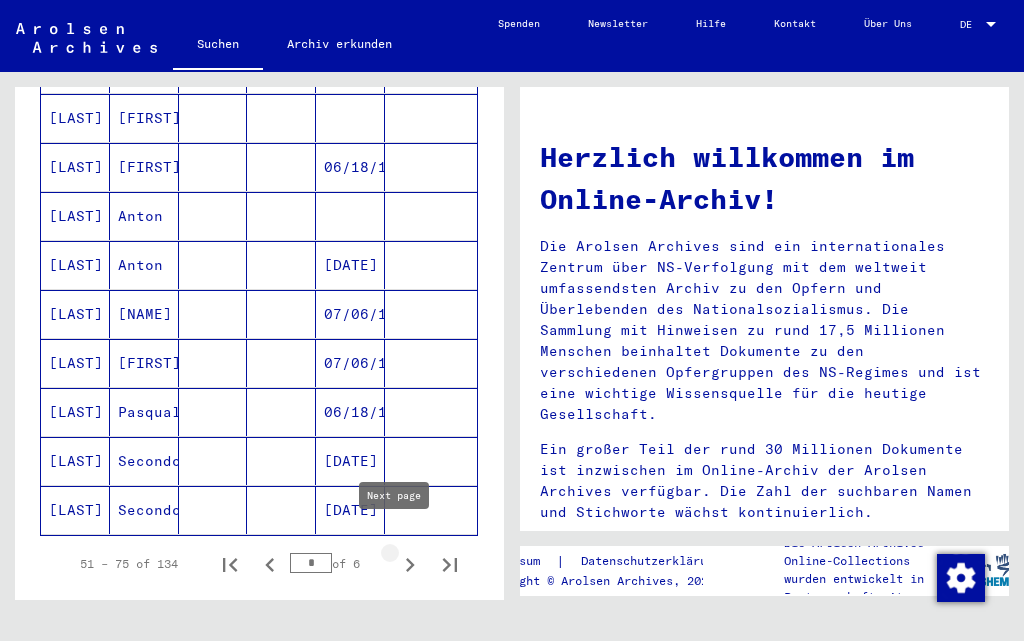 click 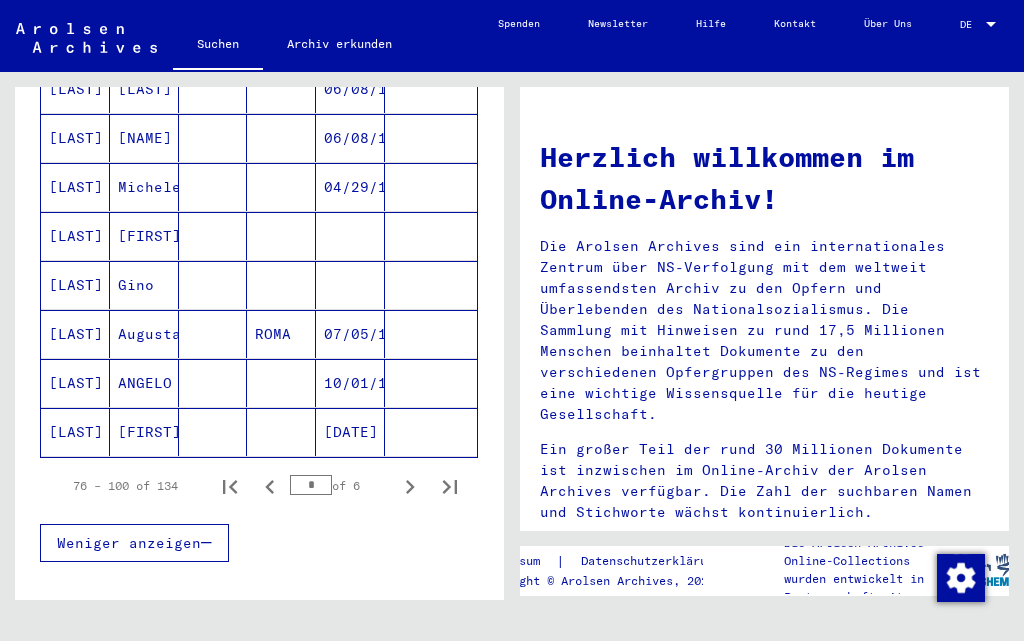 scroll, scrollTop: 1200, scrollLeft: 0, axis: vertical 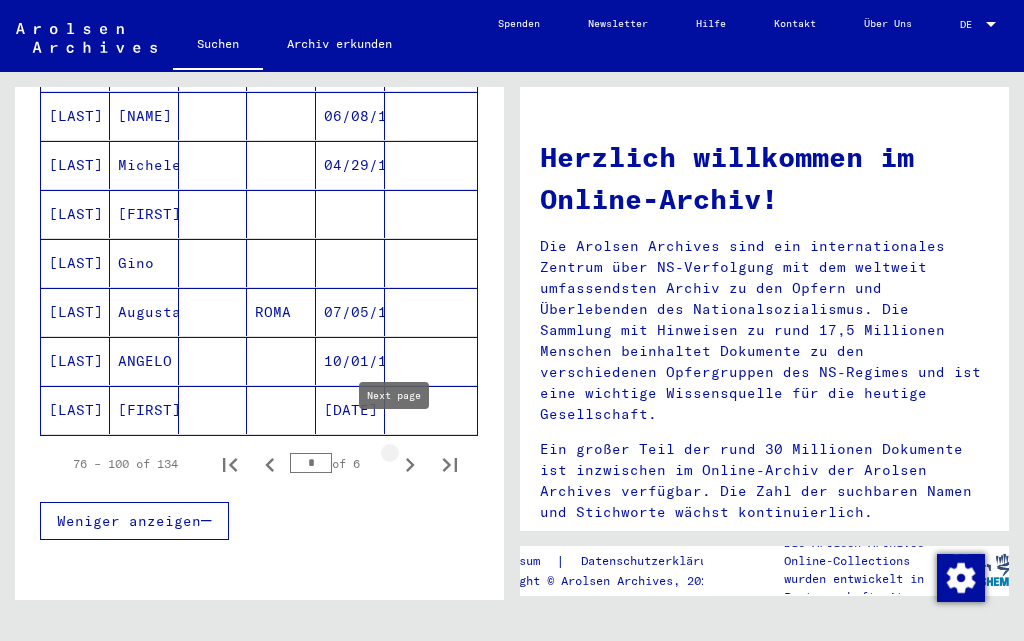 click 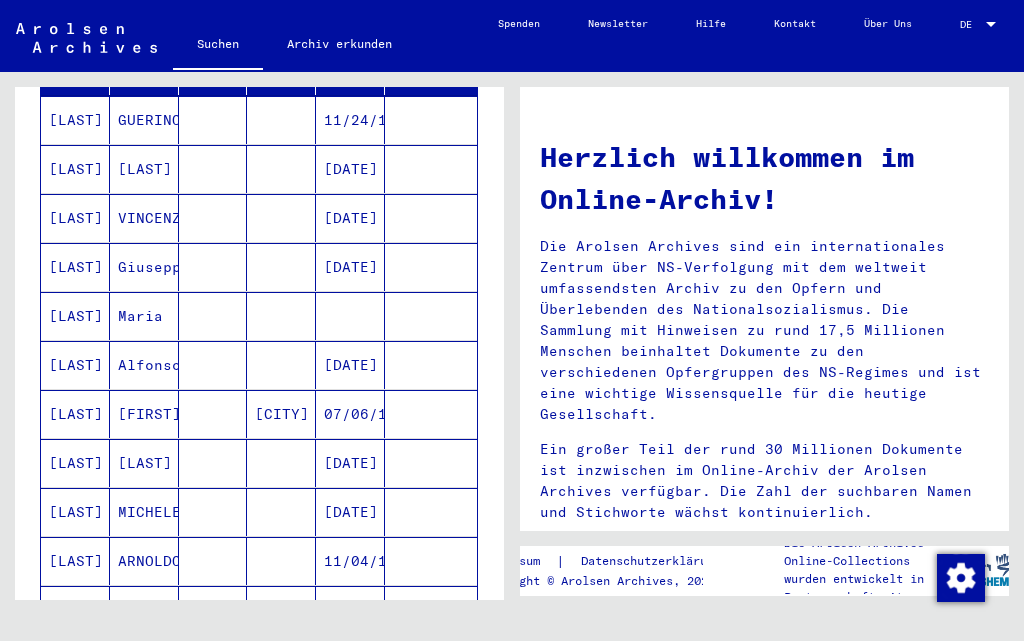 scroll, scrollTop: 300, scrollLeft: 0, axis: vertical 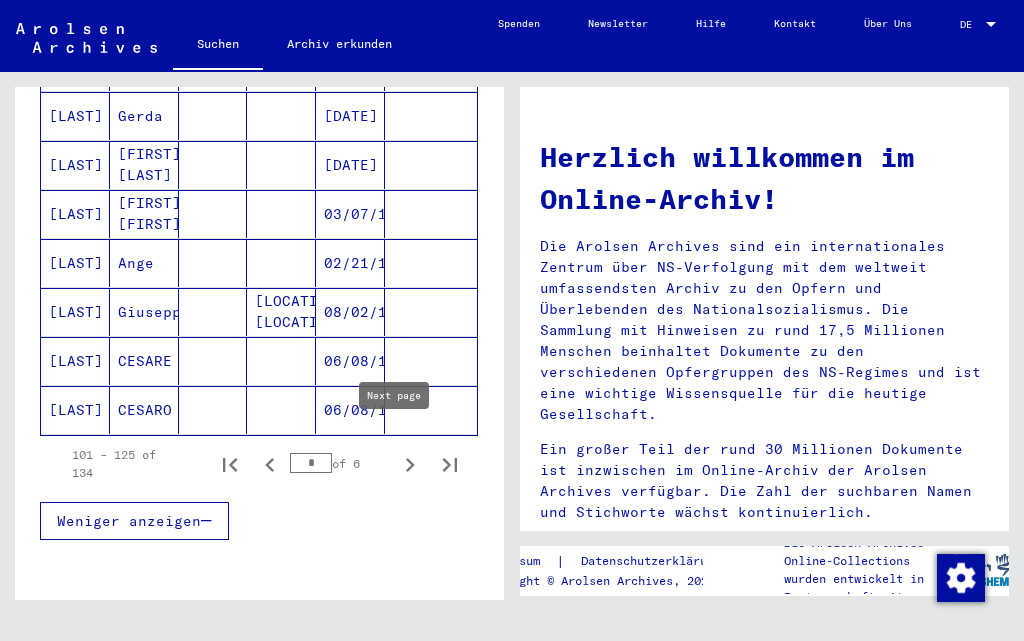 click 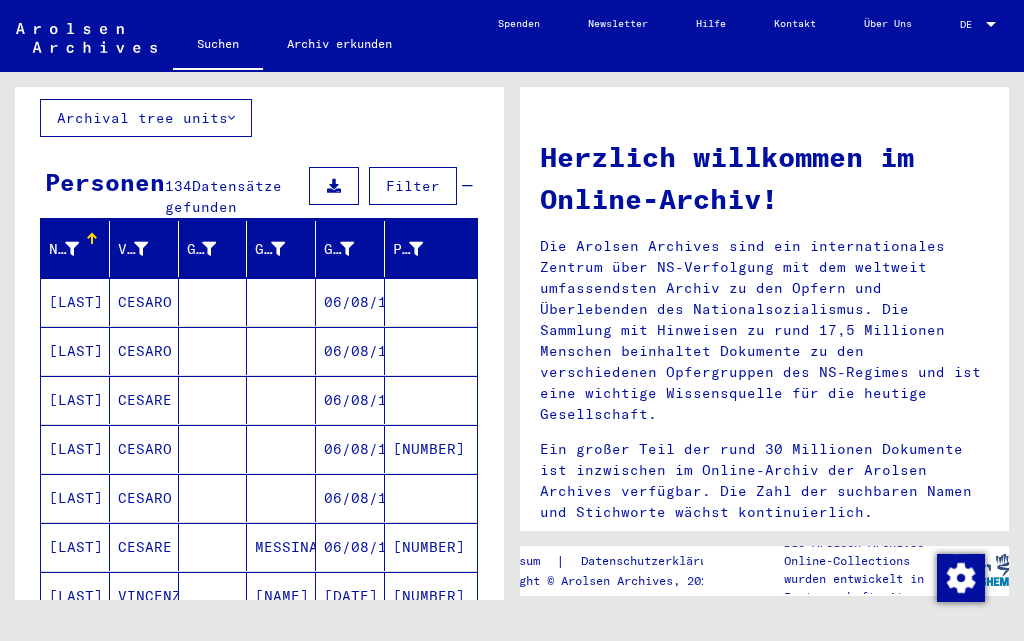 scroll, scrollTop: 0, scrollLeft: 0, axis: both 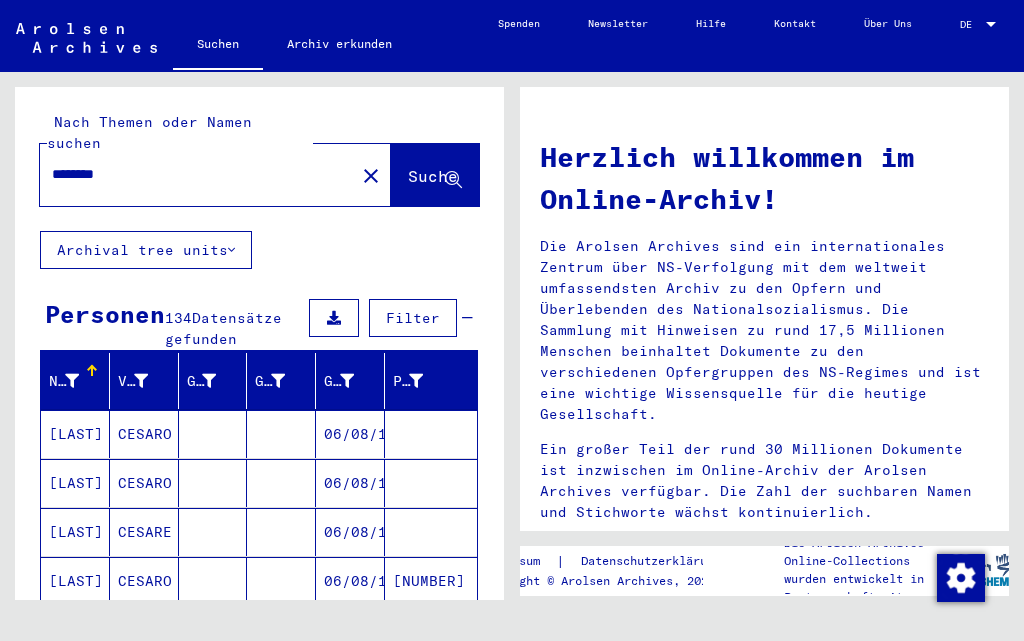 drag, startPoint x: 175, startPoint y: 141, endPoint x: 117, endPoint y: 159, distance: 60.728905 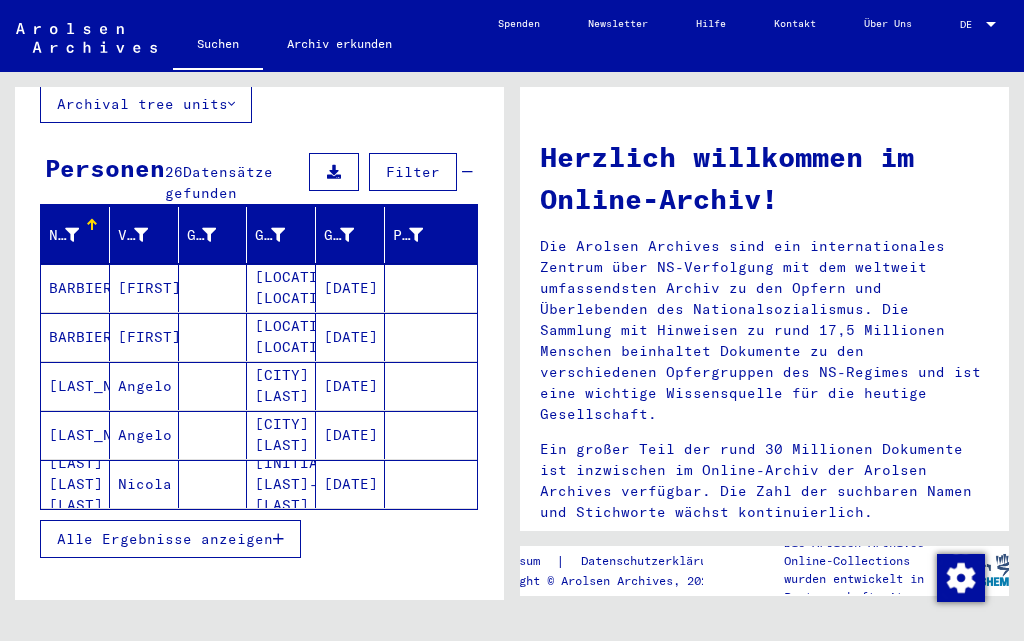 scroll, scrollTop: 200, scrollLeft: 0, axis: vertical 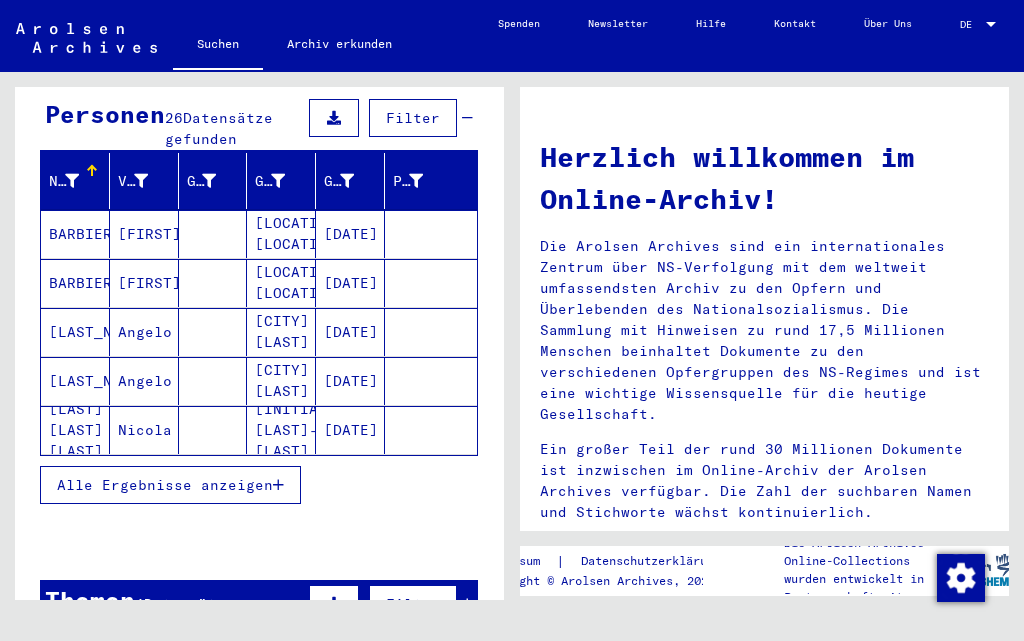 click on "Alle Ergebnisse anzeigen" at bounding box center [165, 485] 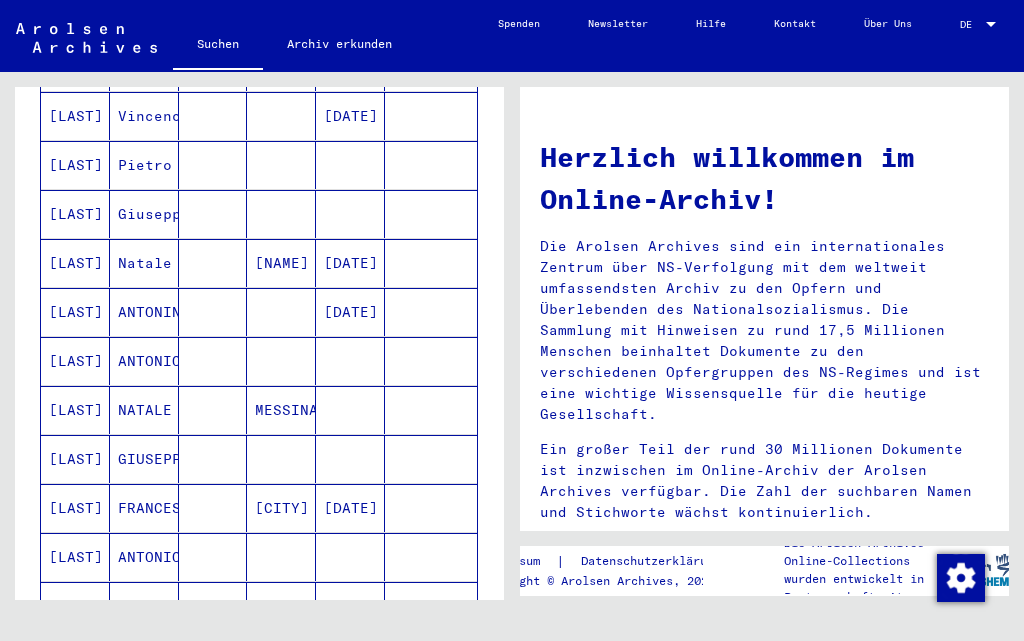 scroll, scrollTop: 800, scrollLeft: 0, axis: vertical 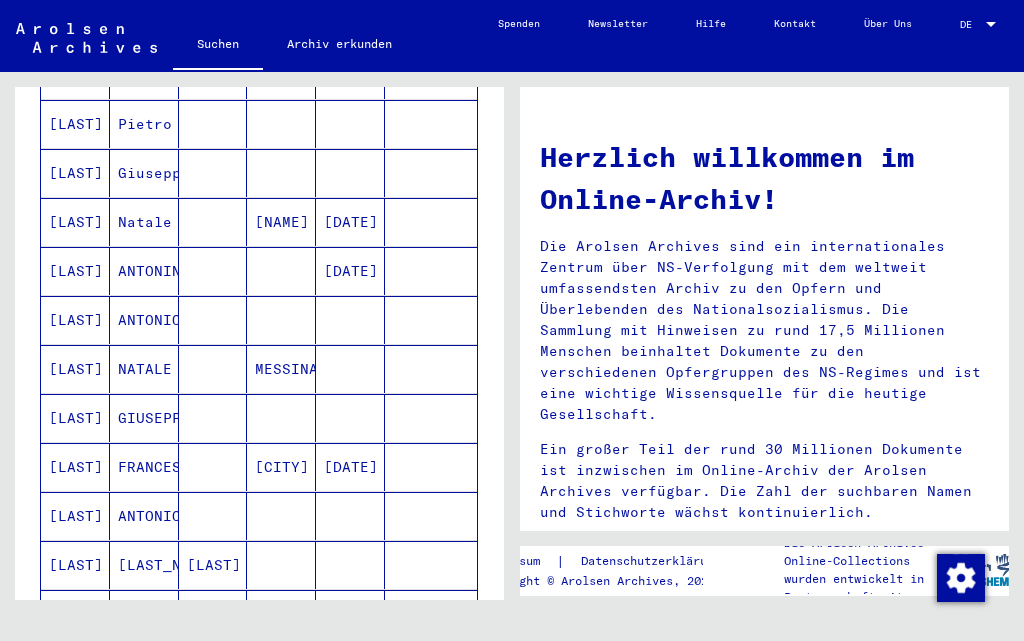 click on "[LAST]" at bounding box center [75, 369] 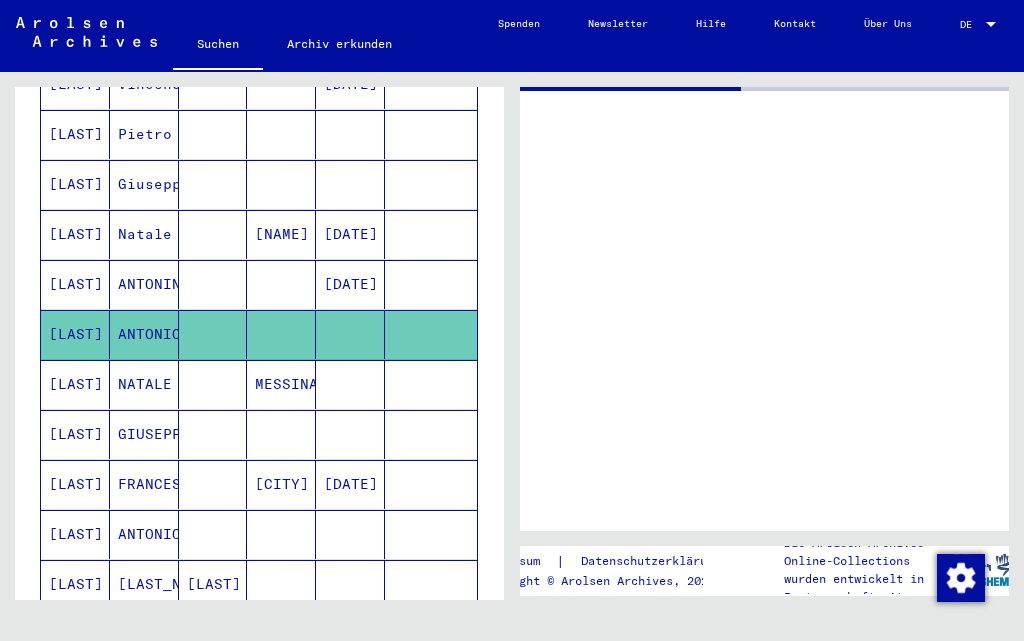 scroll, scrollTop: 810, scrollLeft: 0, axis: vertical 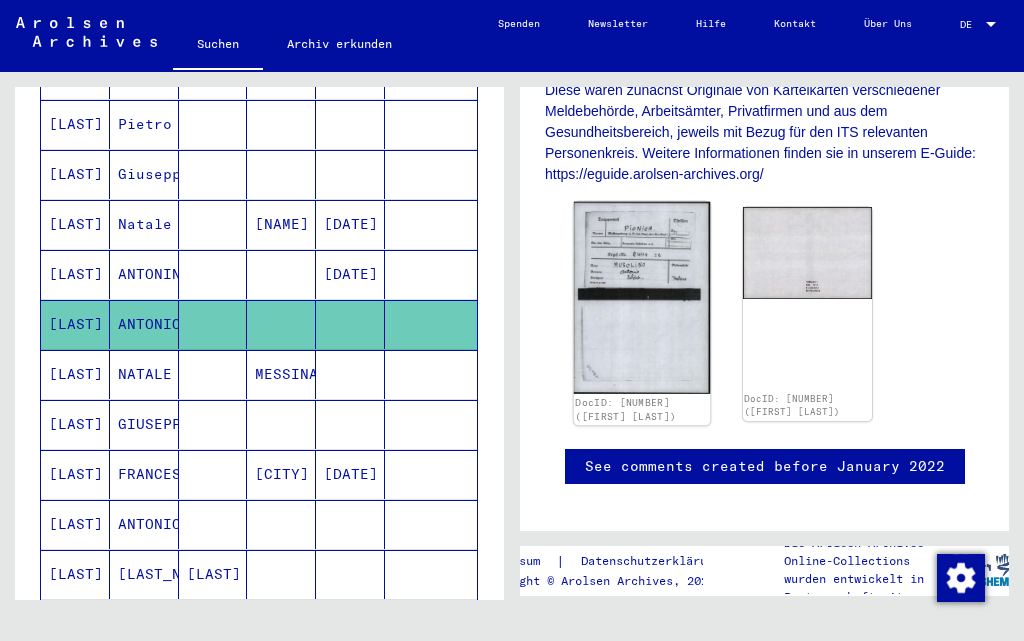 click 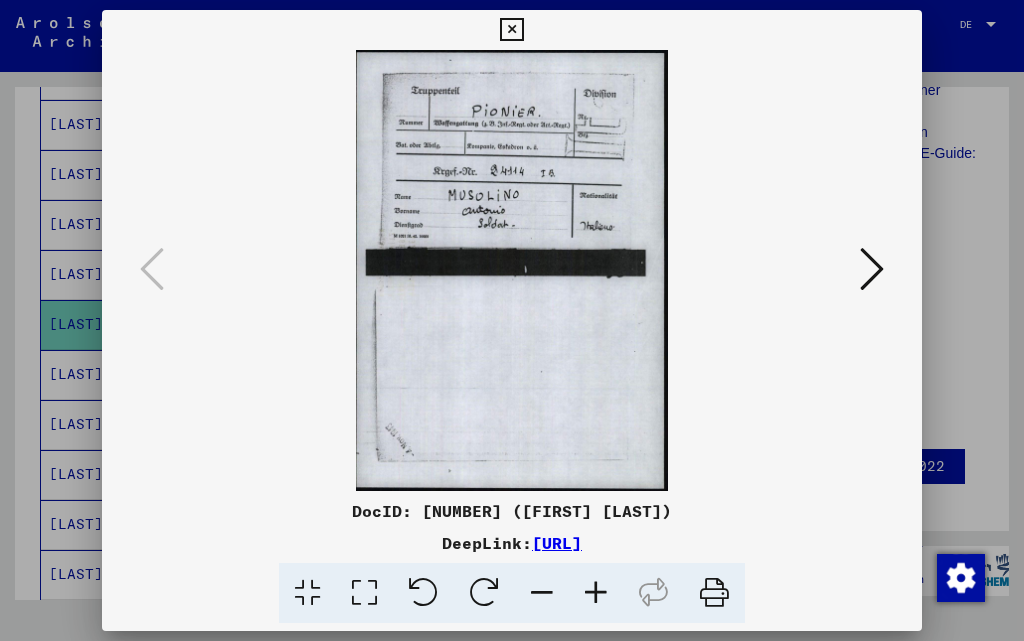 click at bounding box center (872, 269) 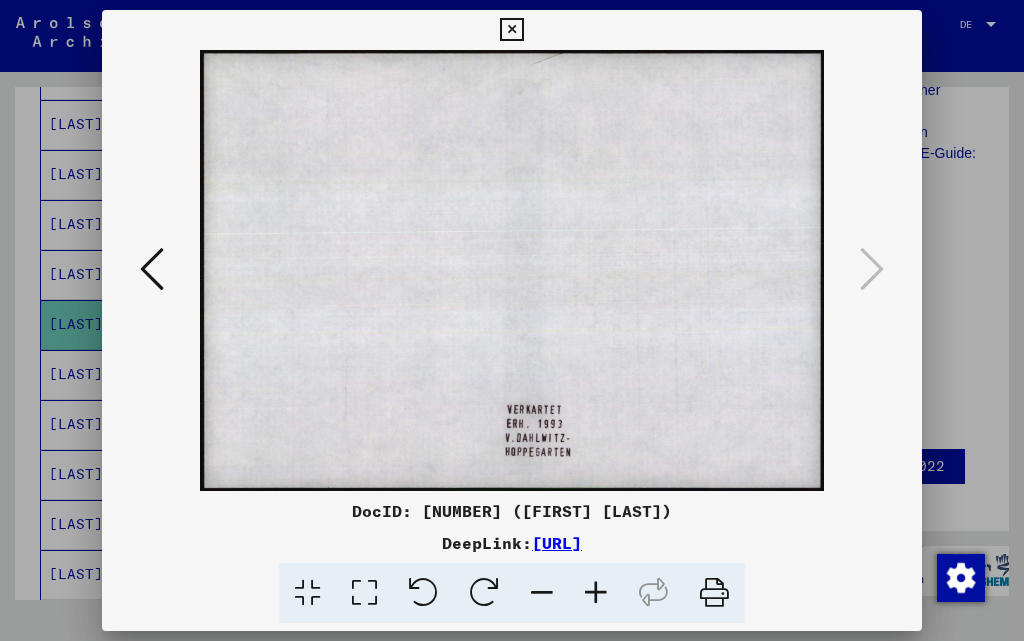 click at bounding box center [511, 30] 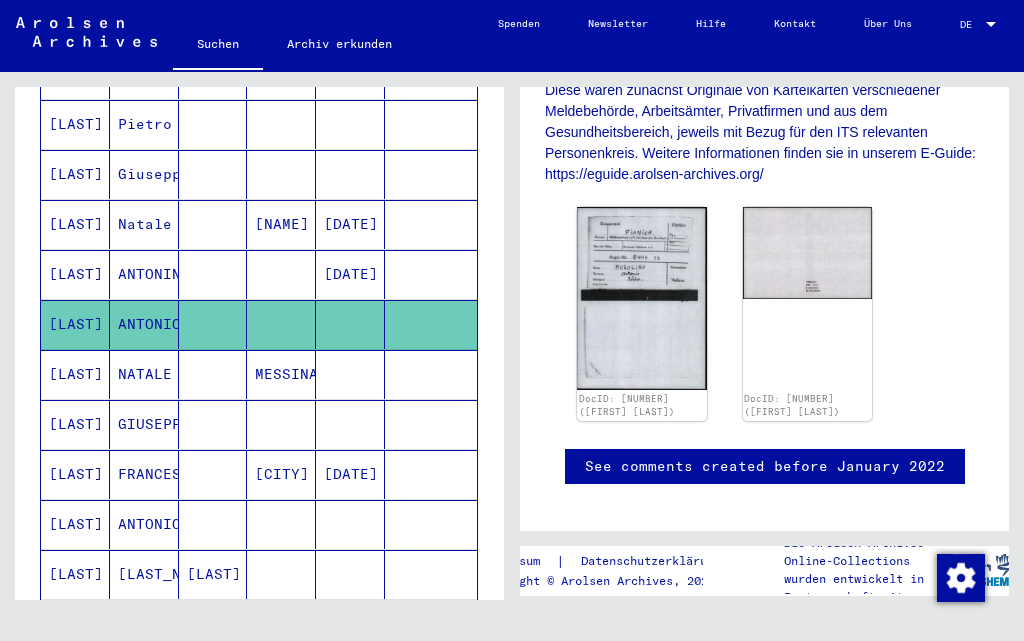 click on "[LAST]" at bounding box center [75, 524] 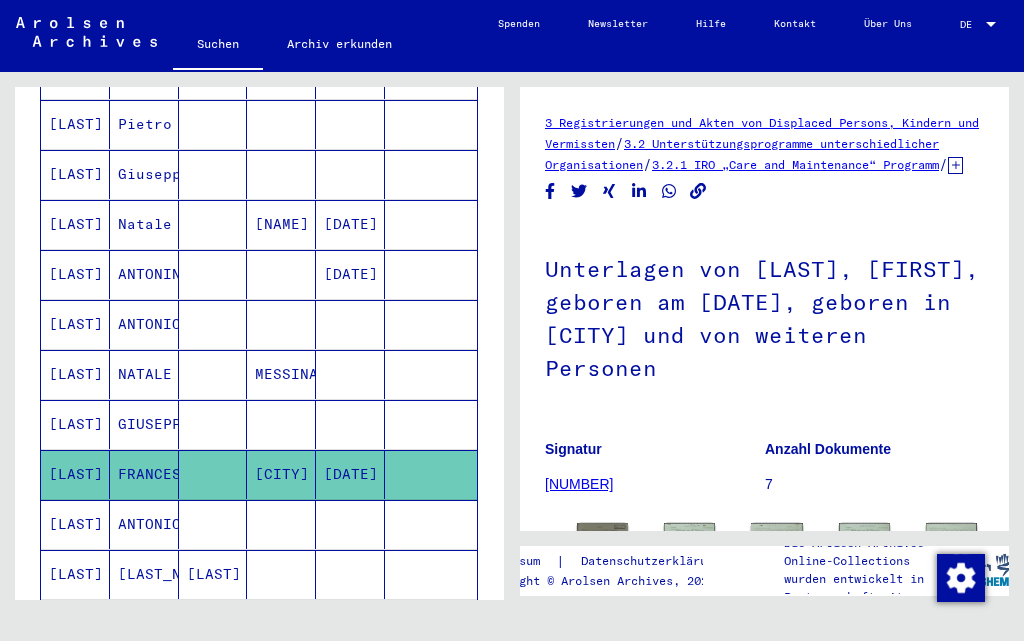 scroll, scrollTop: 100, scrollLeft: 0, axis: vertical 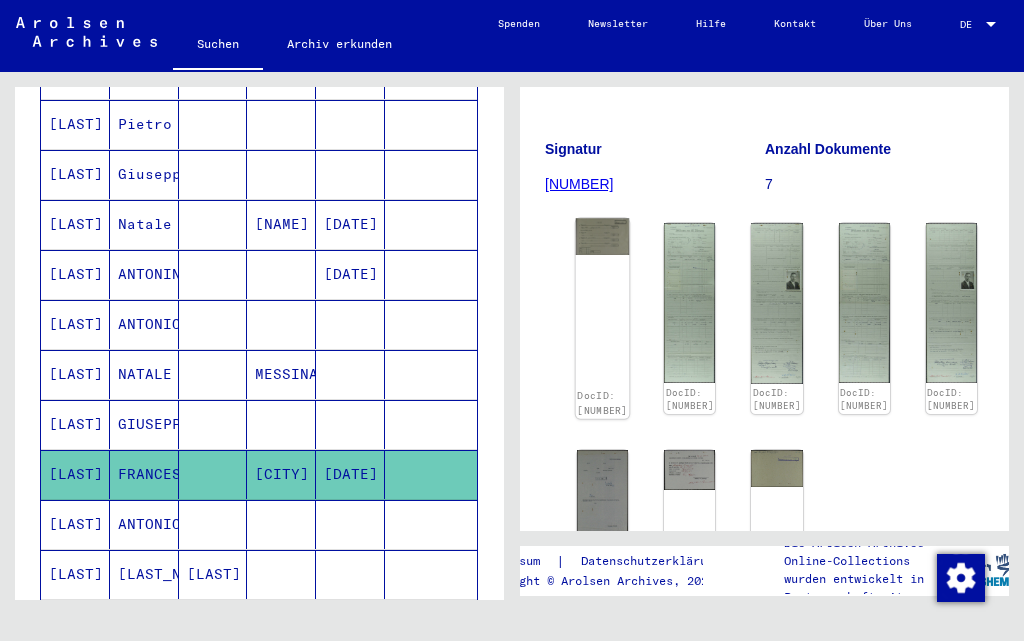 click 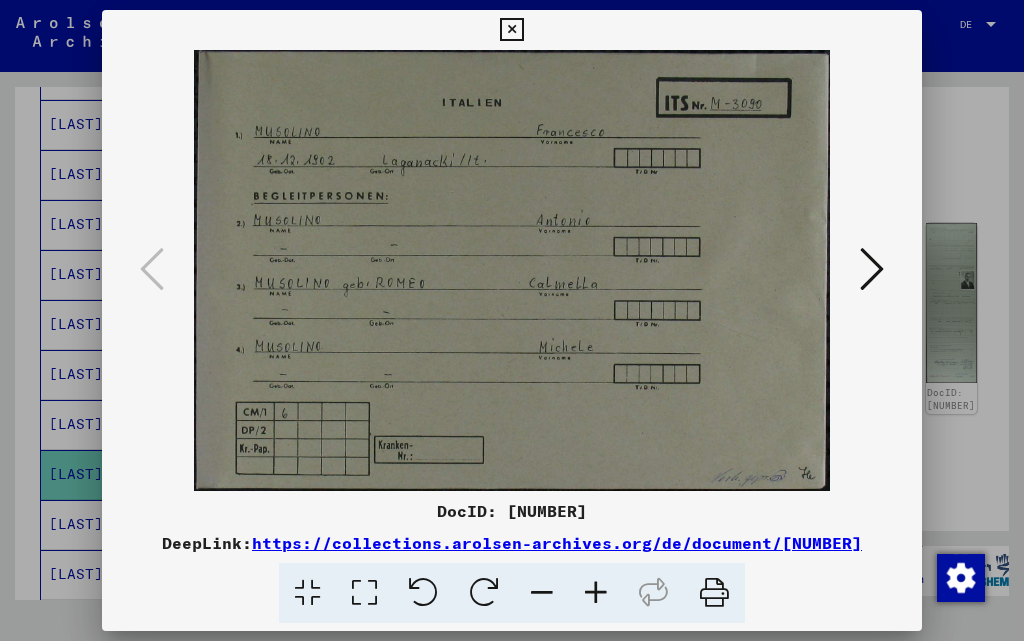 click at bounding box center (511, 30) 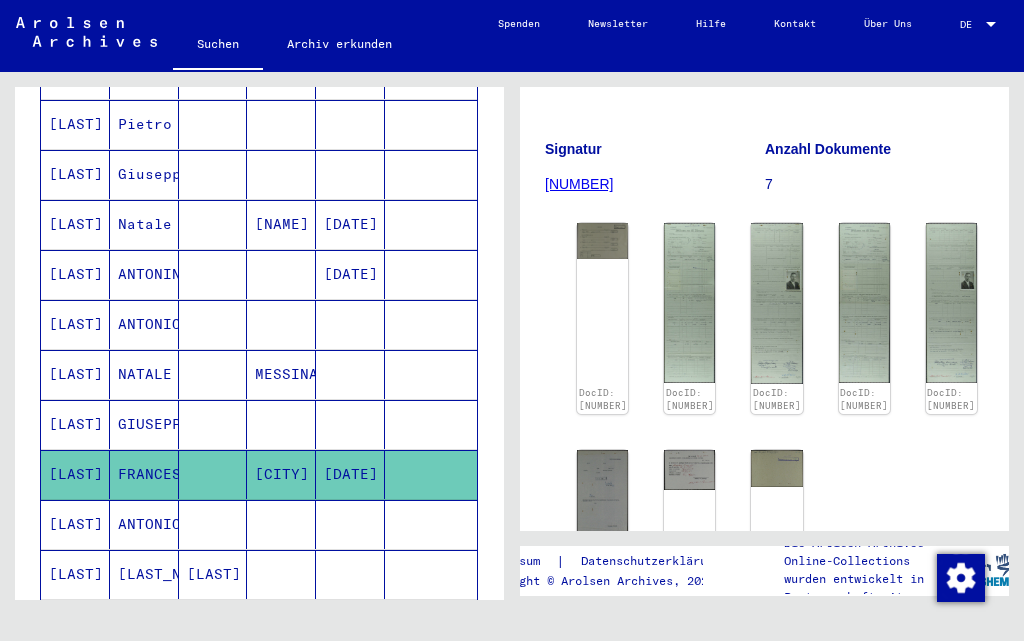 click on "[LAST]" at bounding box center (75, 574) 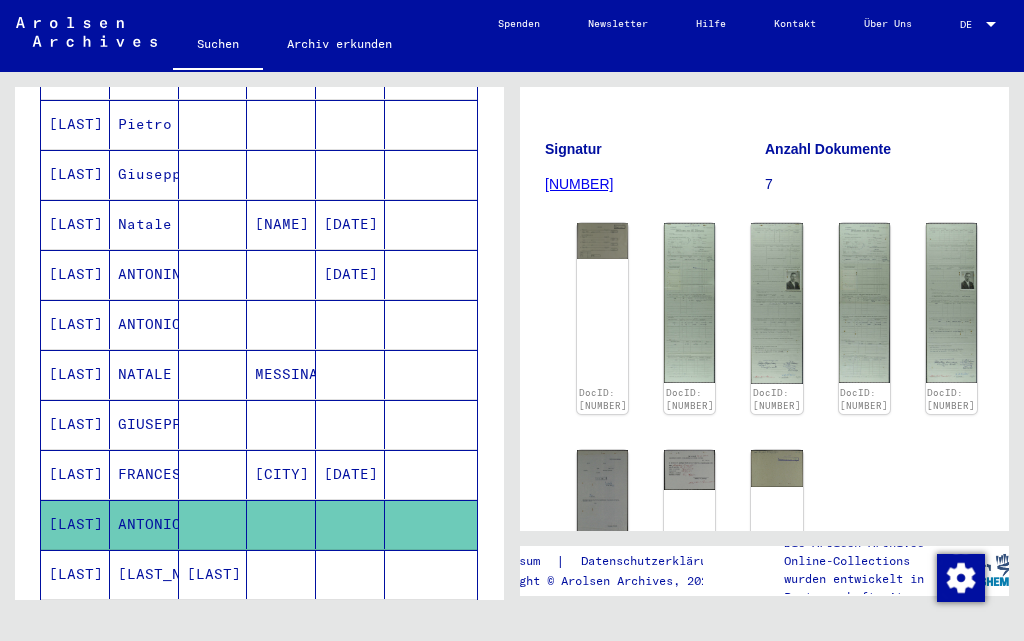 click on "ANTONIO" 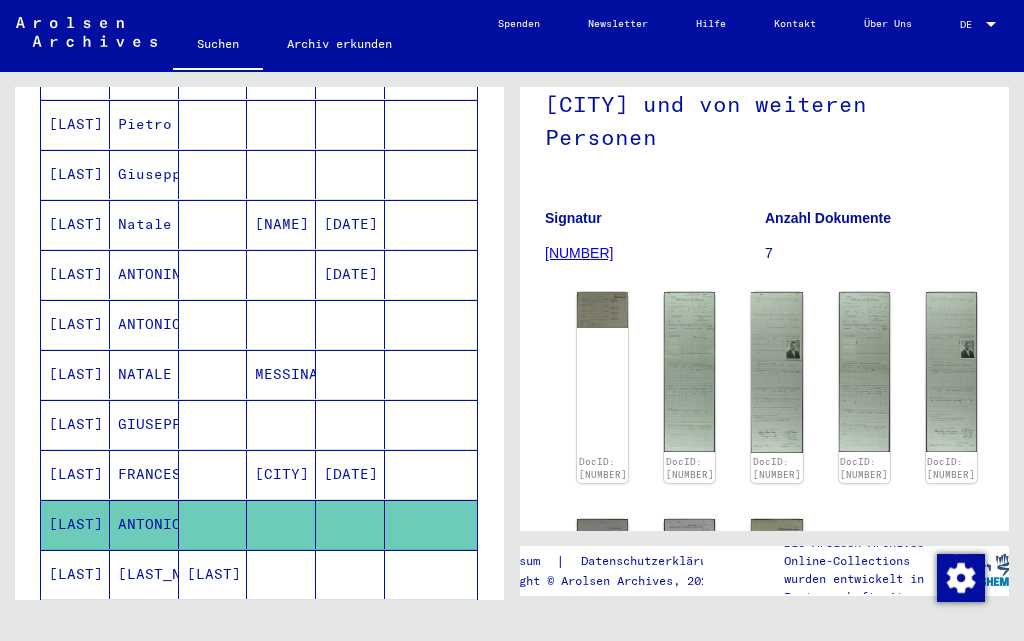 scroll, scrollTop: 0, scrollLeft: 0, axis: both 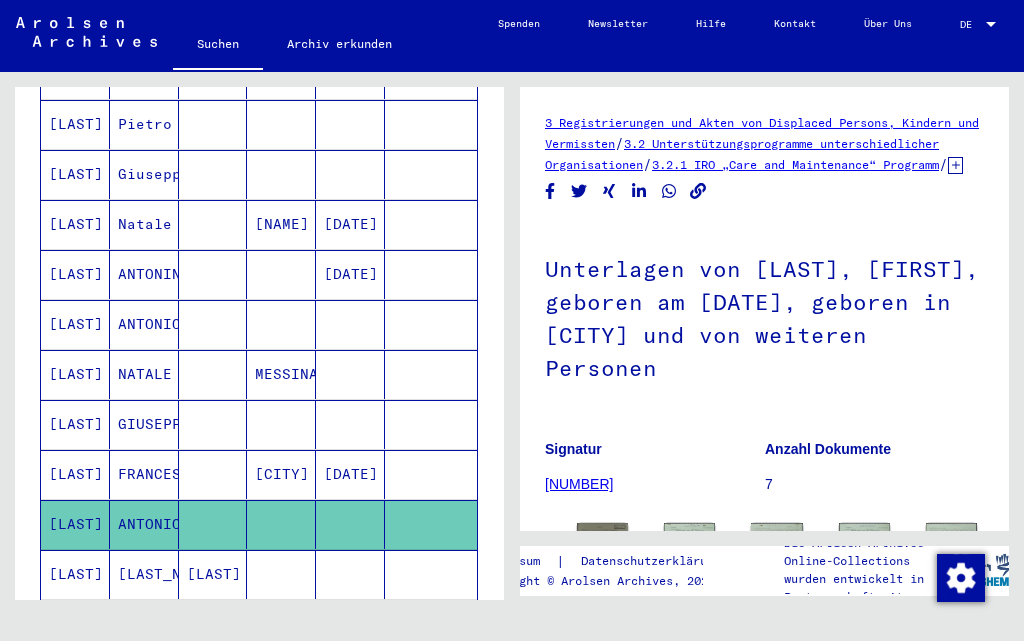 click on "[LAST]" 